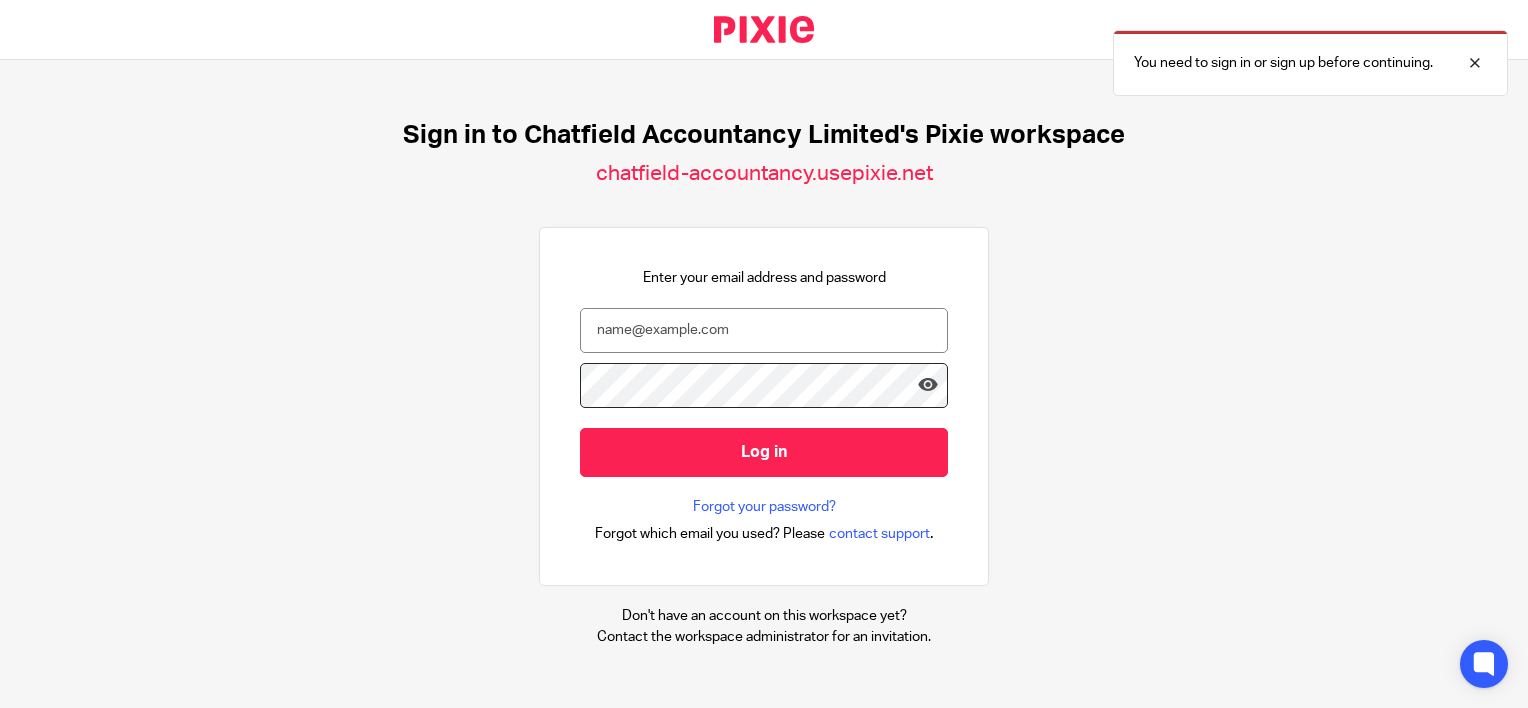 scroll, scrollTop: 0, scrollLeft: 0, axis: both 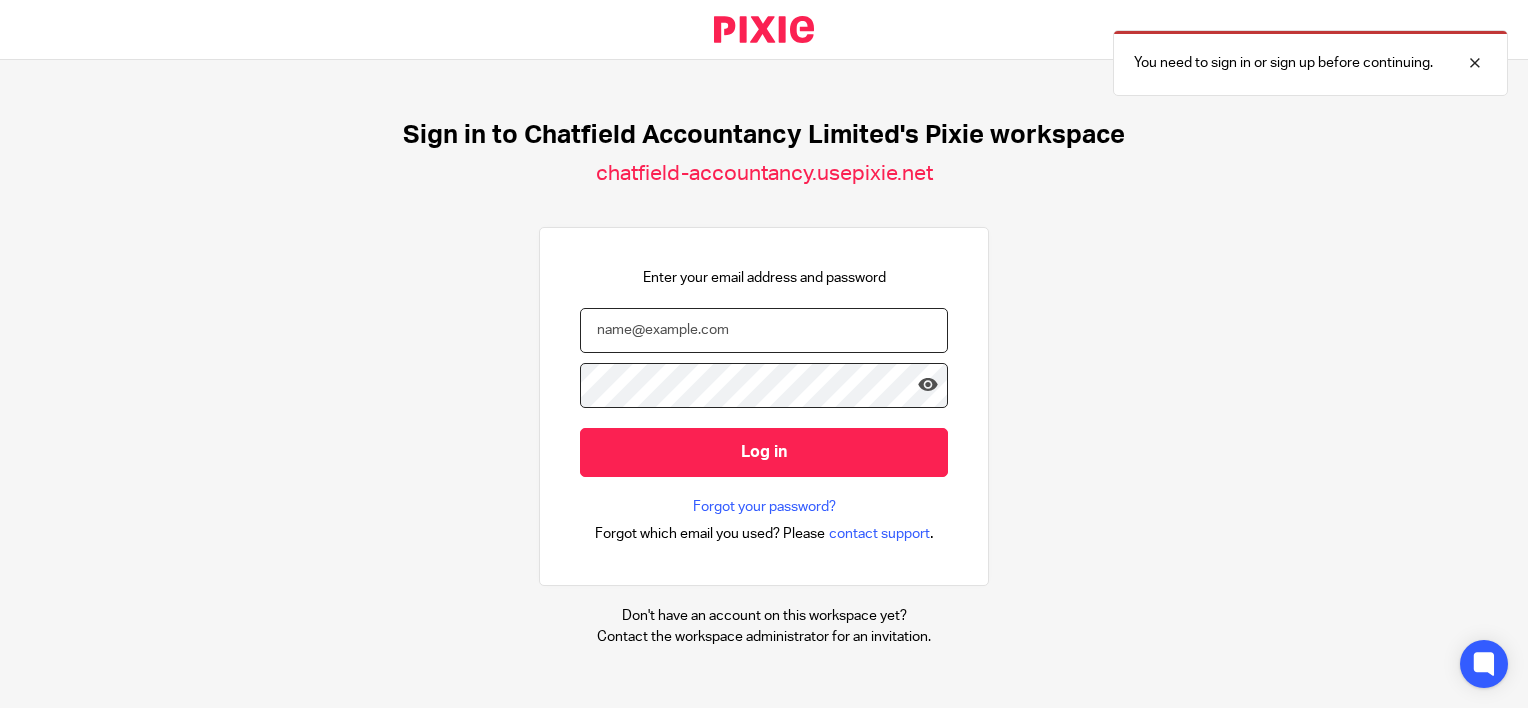 click at bounding box center [764, 330] 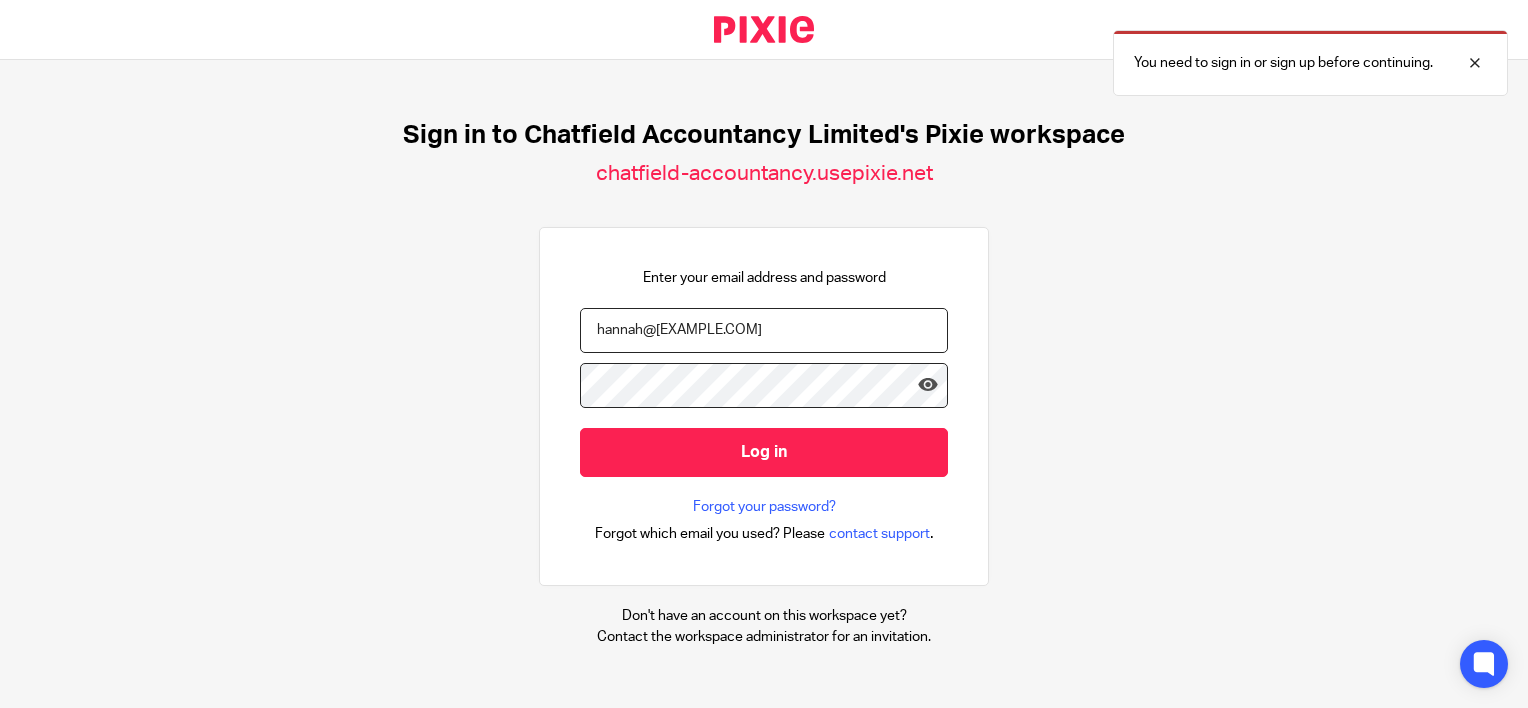 type on "hannah@[EXAMPLE.COM]" 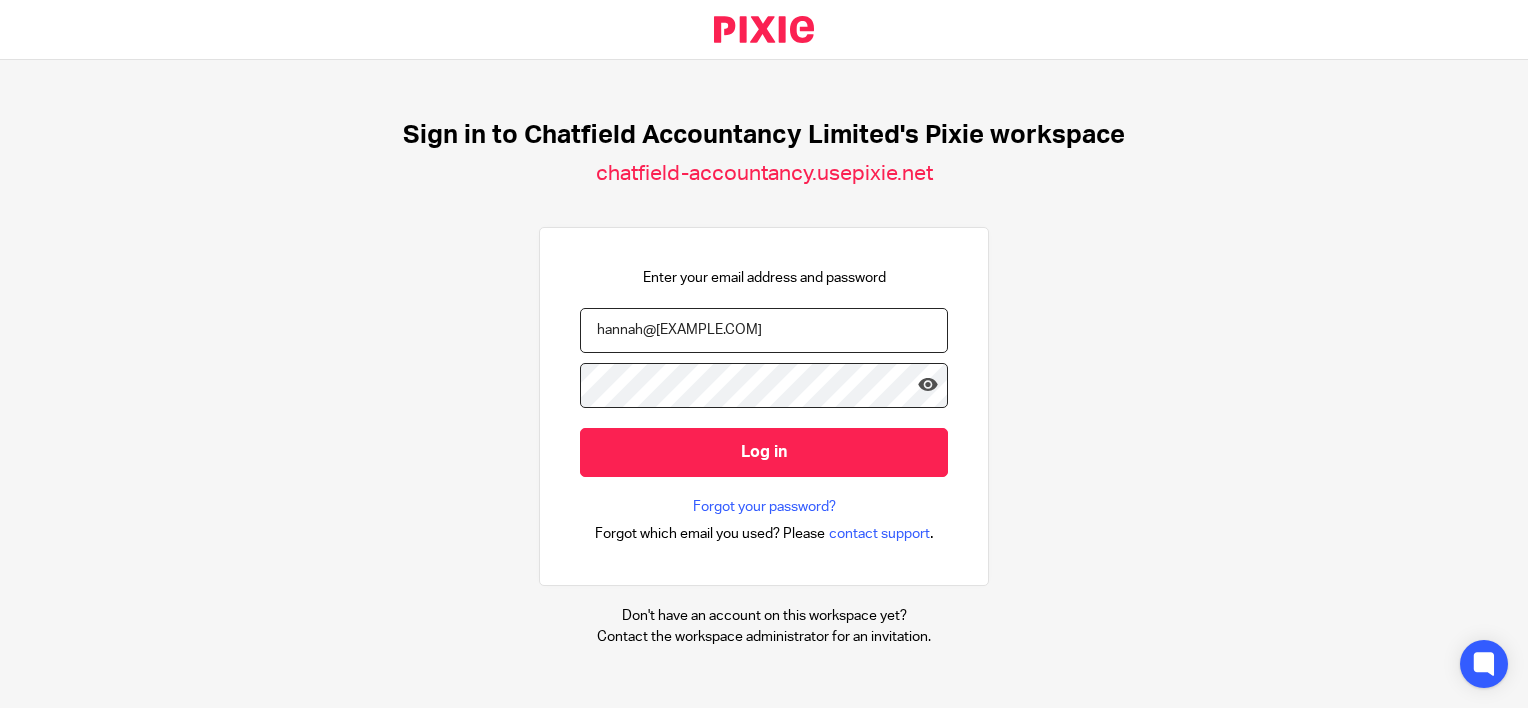 click on "Log in" at bounding box center [764, 452] 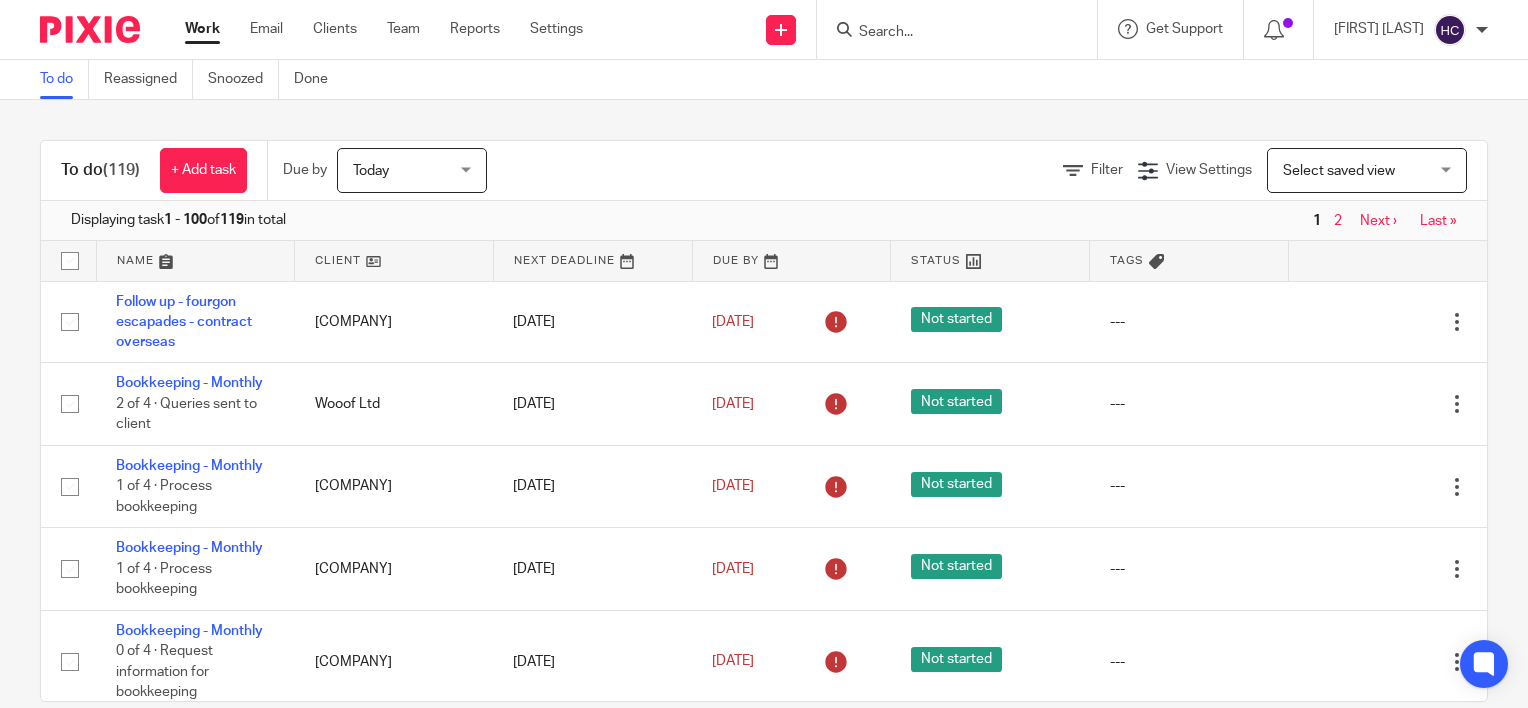 scroll, scrollTop: 0, scrollLeft: 0, axis: both 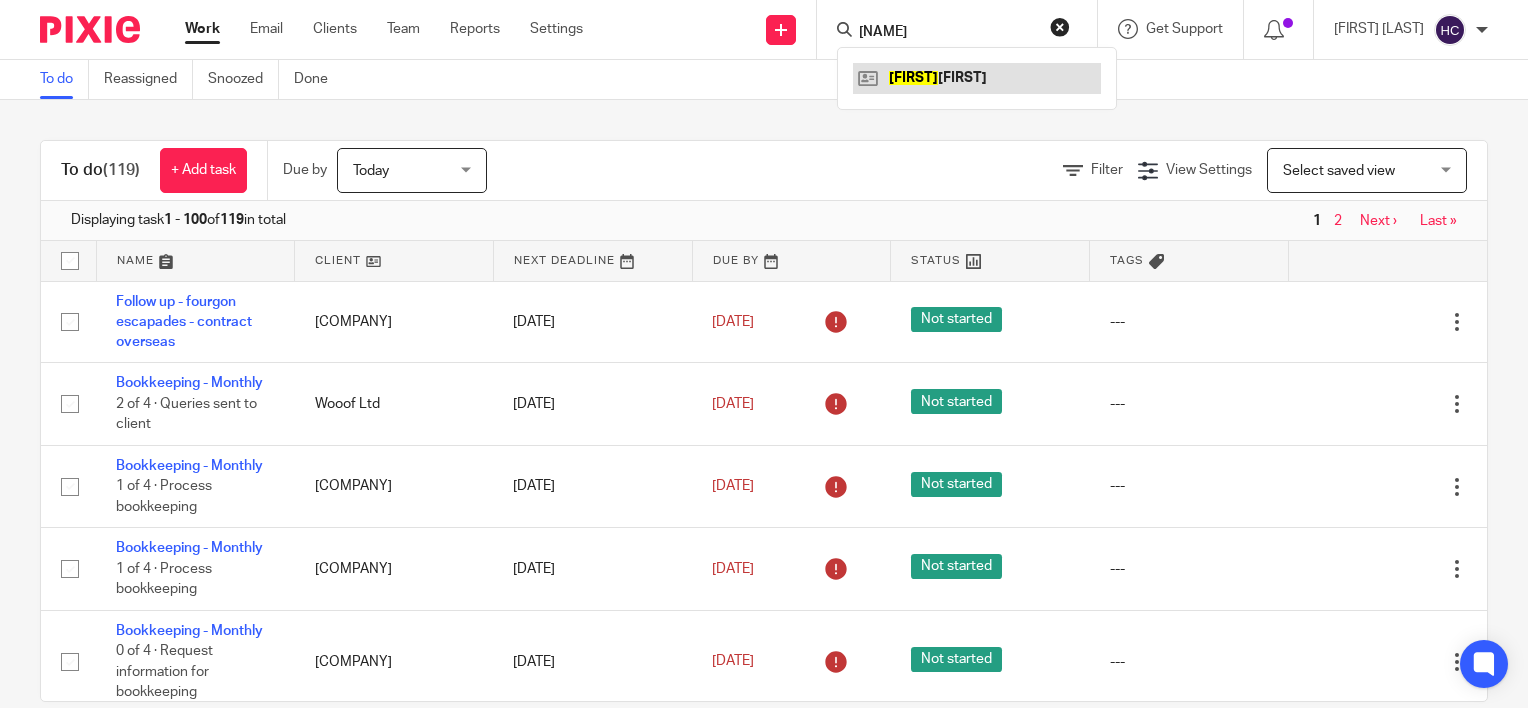 type on "darre" 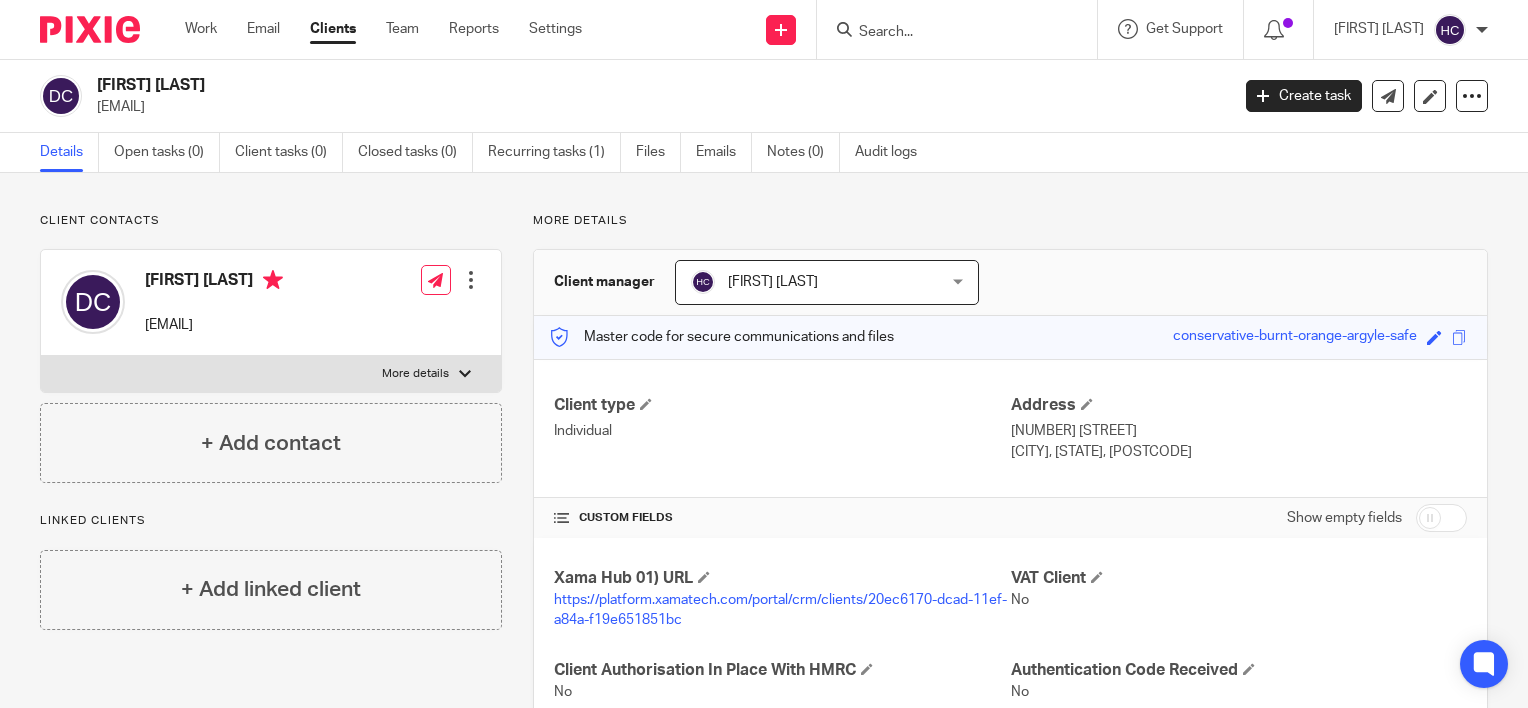 scroll, scrollTop: 0, scrollLeft: 0, axis: both 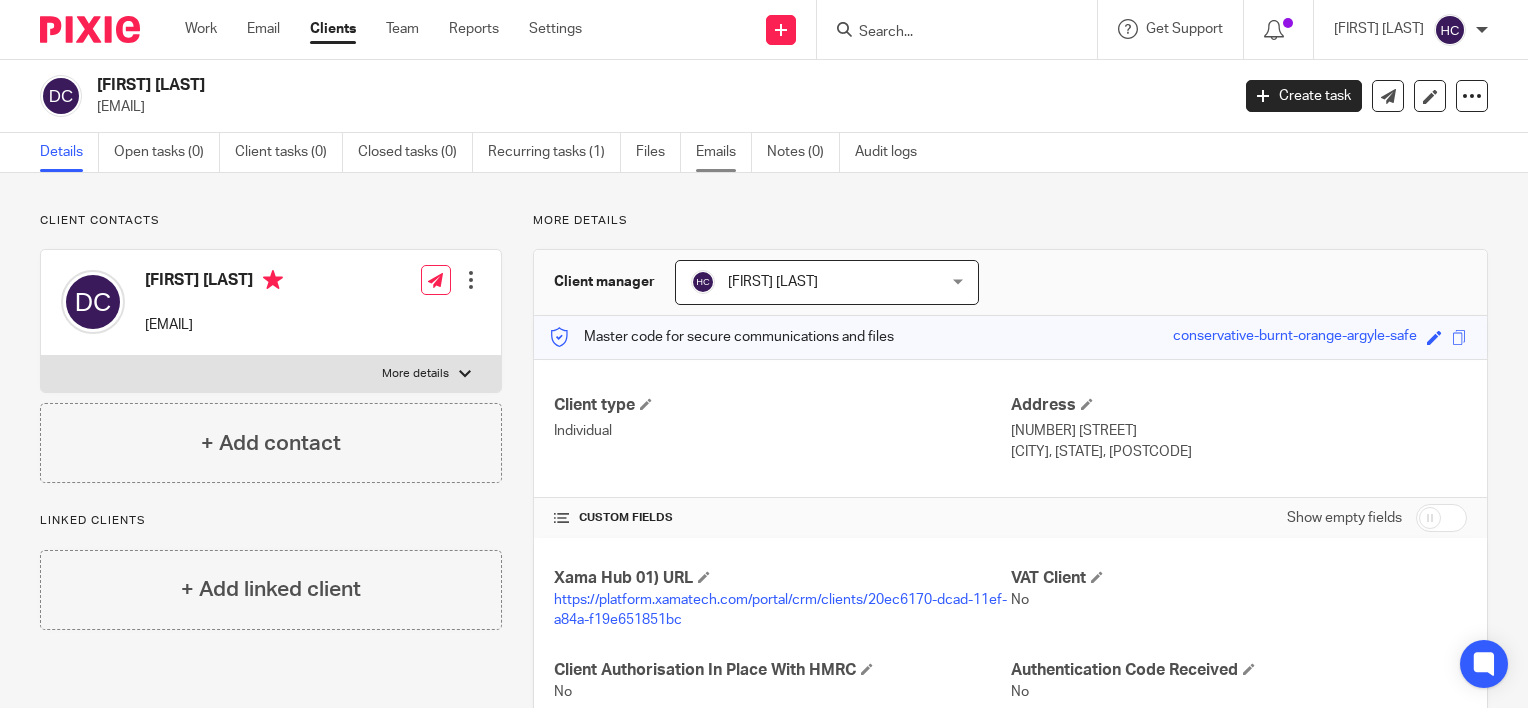 click on "Emails" at bounding box center [724, 152] 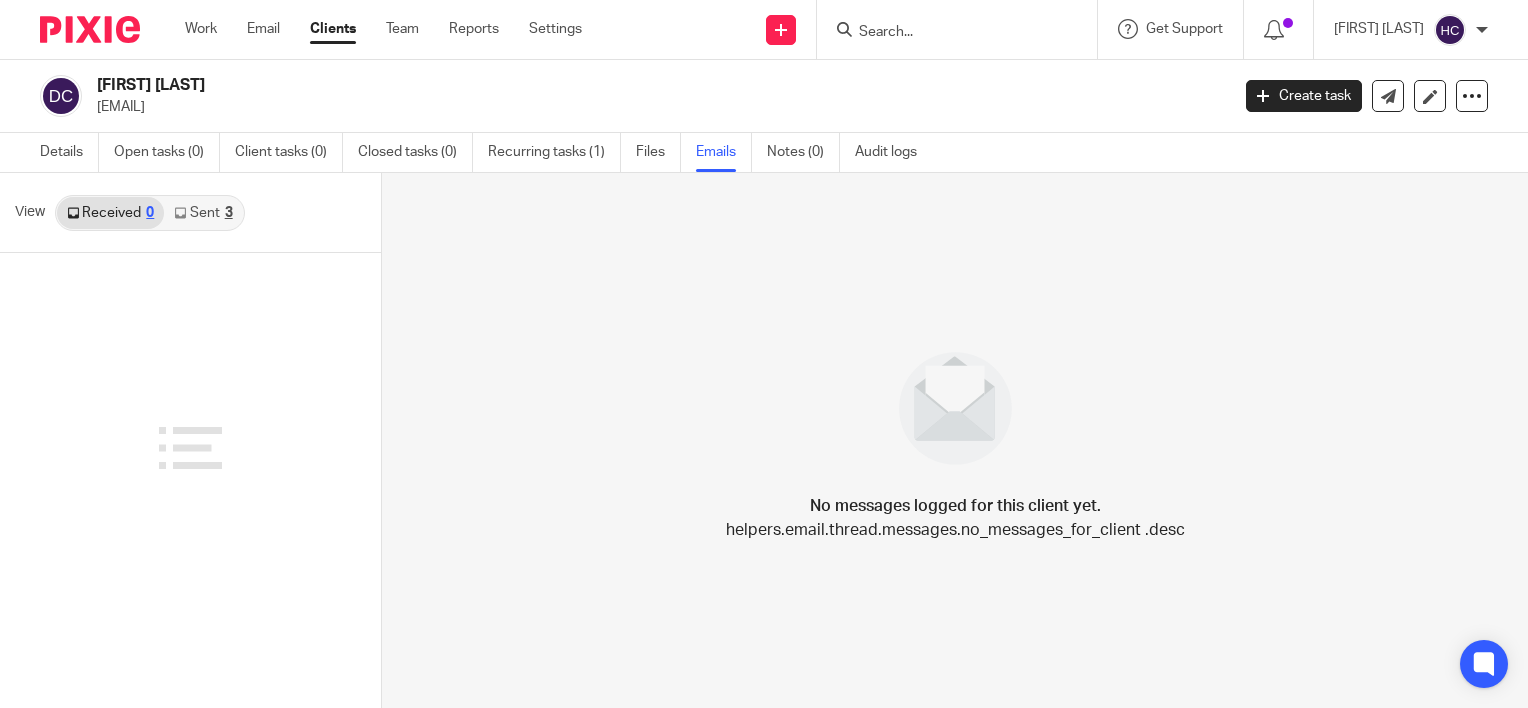 scroll, scrollTop: 0, scrollLeft: 0, axis: both 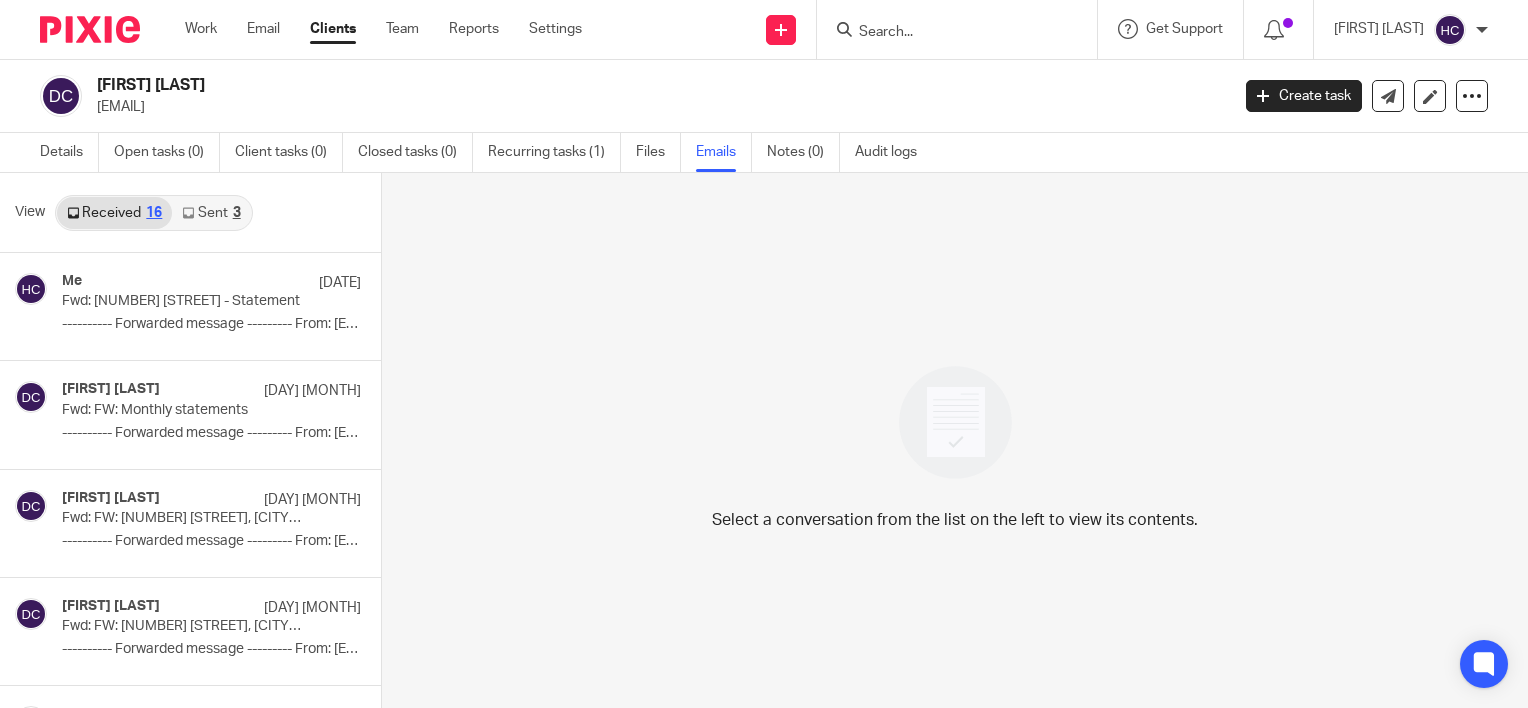 click at bounding box center (188, 213) 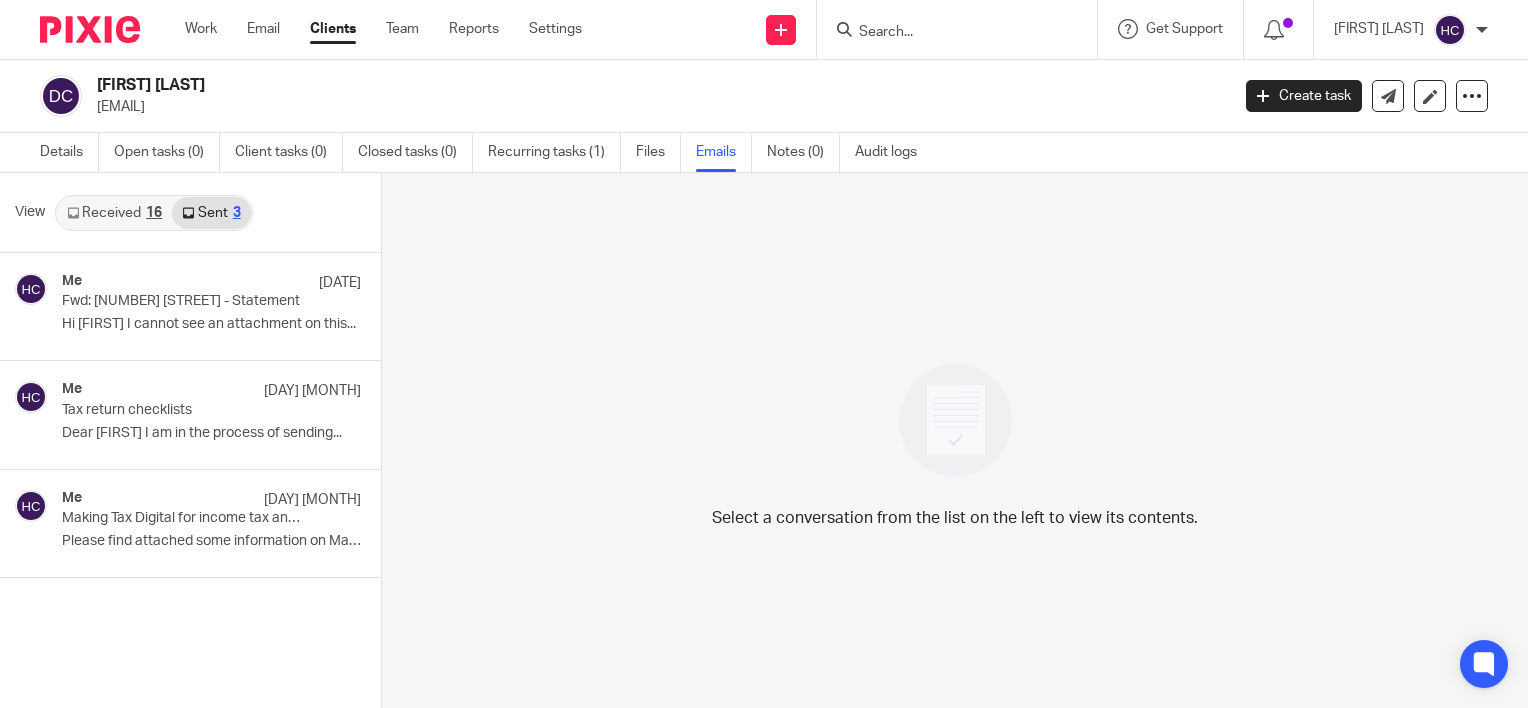 click on "Received
[NUMBER]" at bounding box center (114, 213) 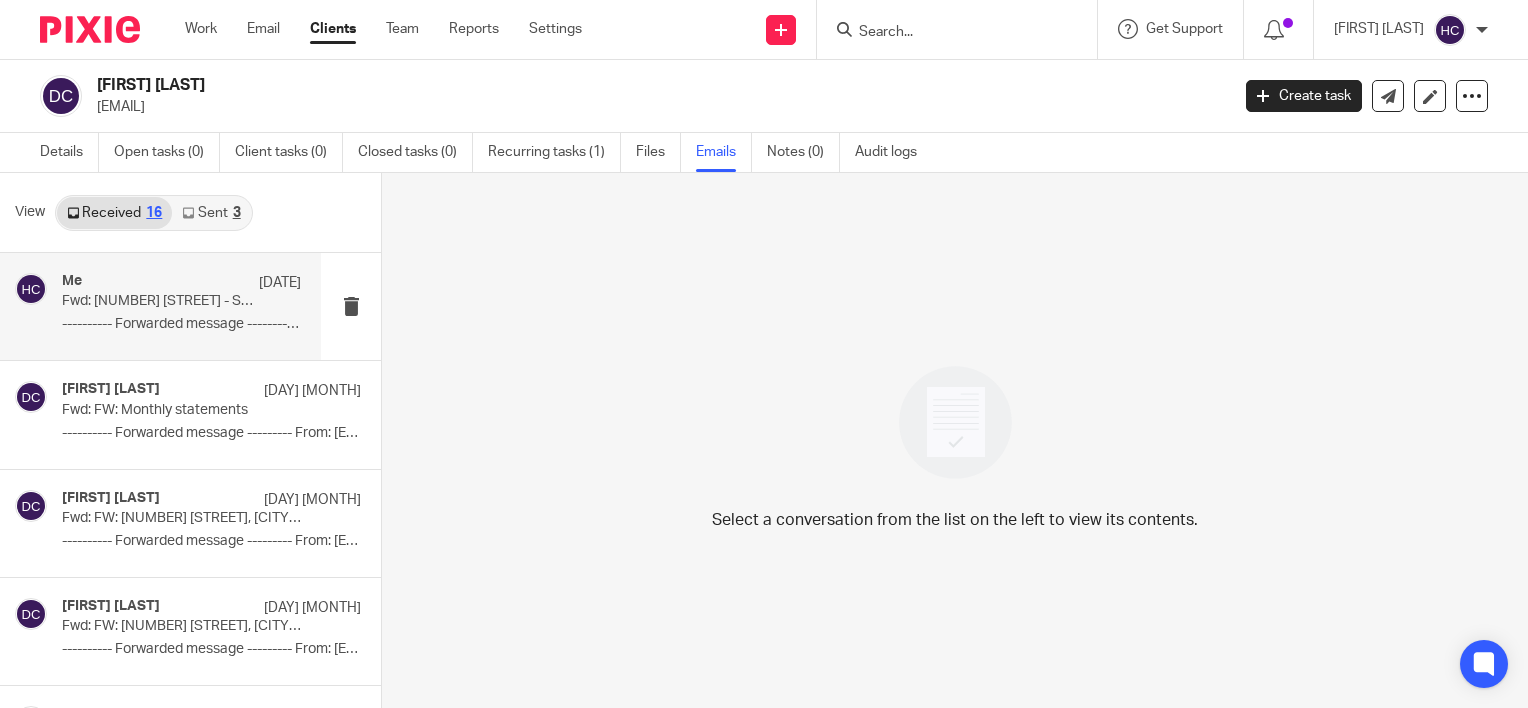 click on "---------- Forwarded message --------- From:..." at bounding box center [181, 324] 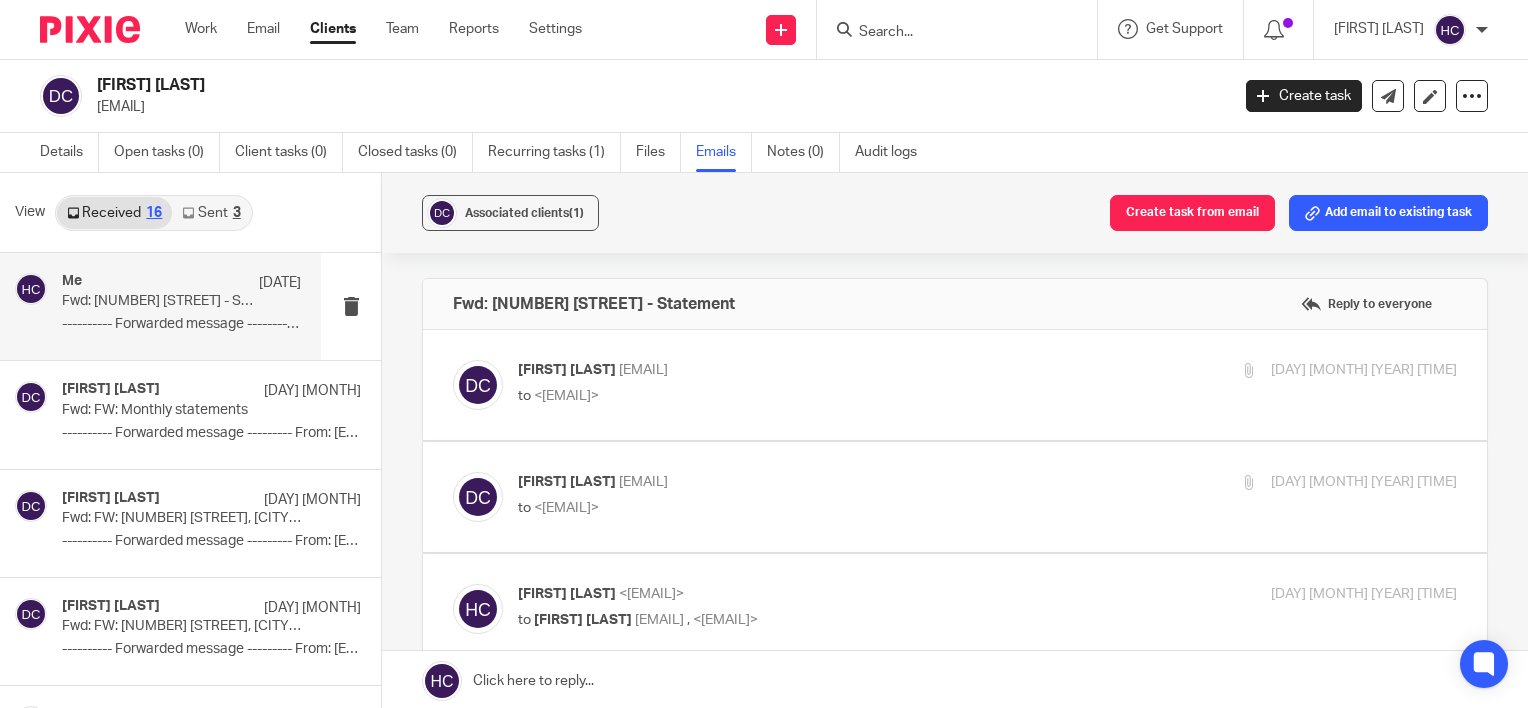 scroll, scrollTop: 0, scrollLeft: 0, axis: both 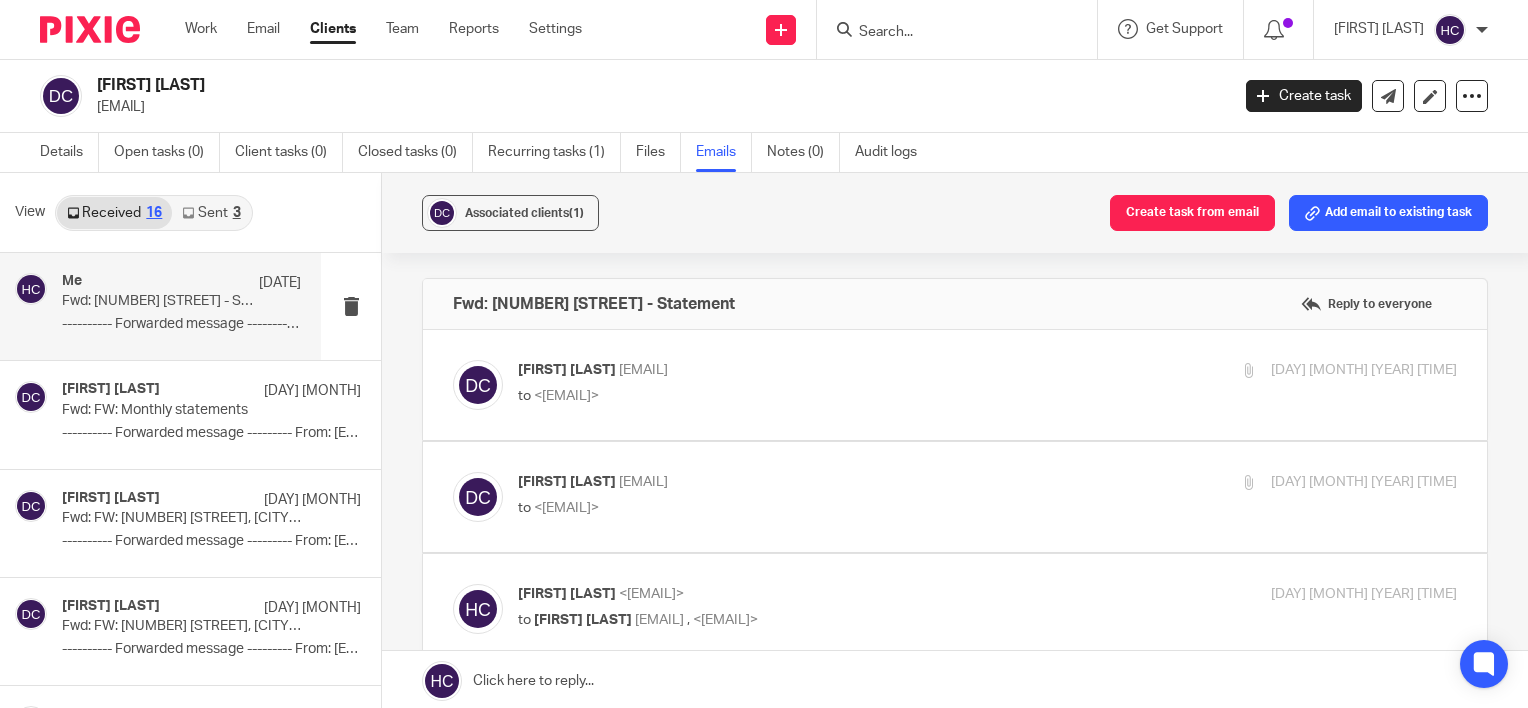 click on "<hannah@chatfieldaccountancy.co.uk>" at bounding box center [566, 396] 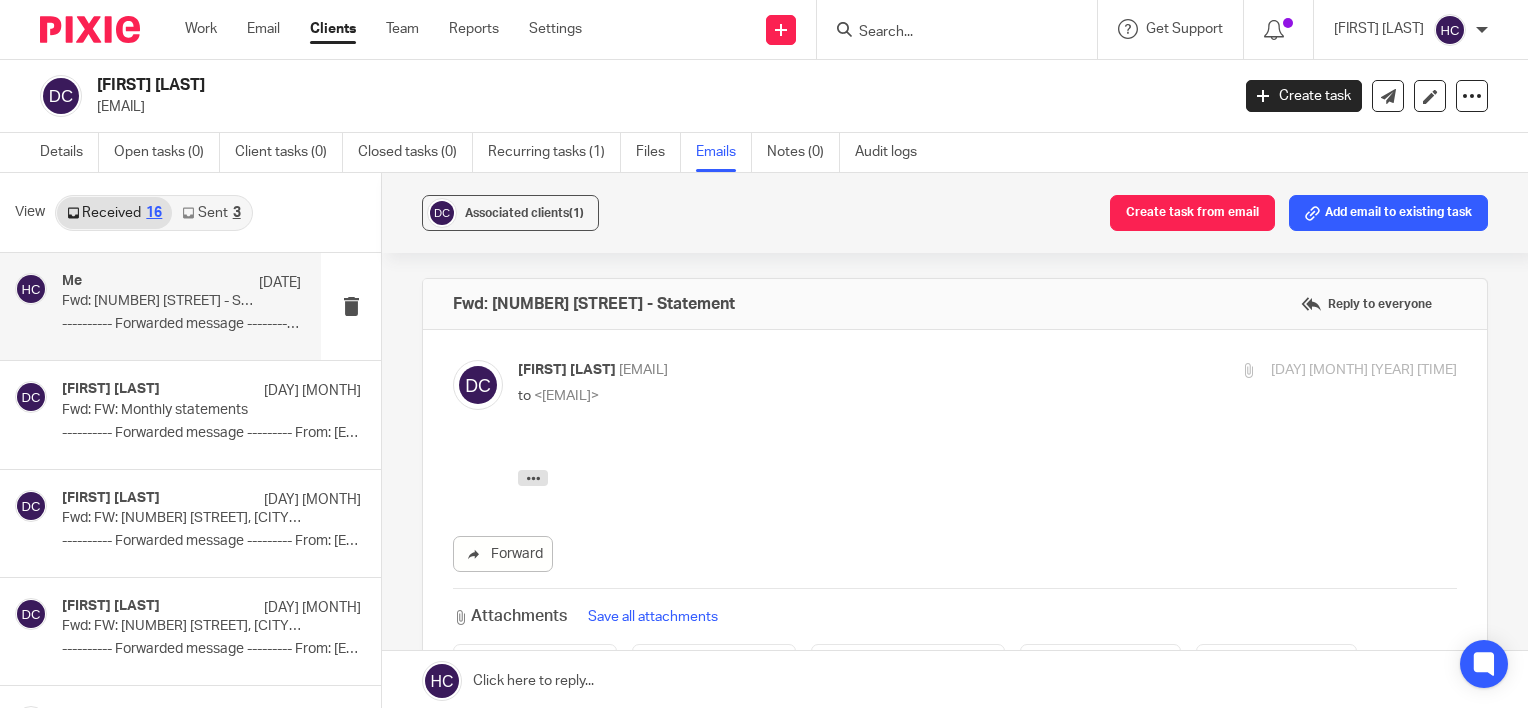 scroll, scrollTop: 0, scrollLeft: 0, axis: both 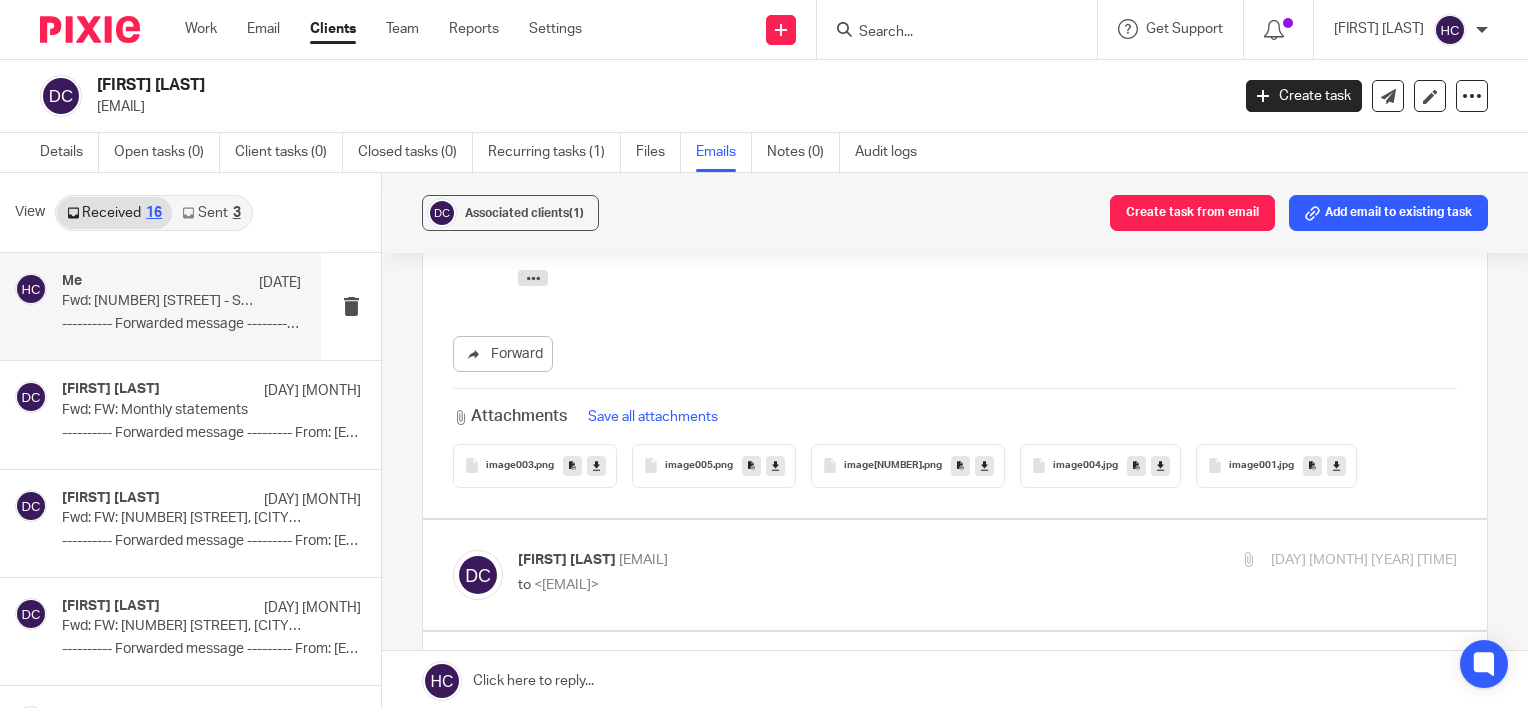 click at bounding box center [596, 465] 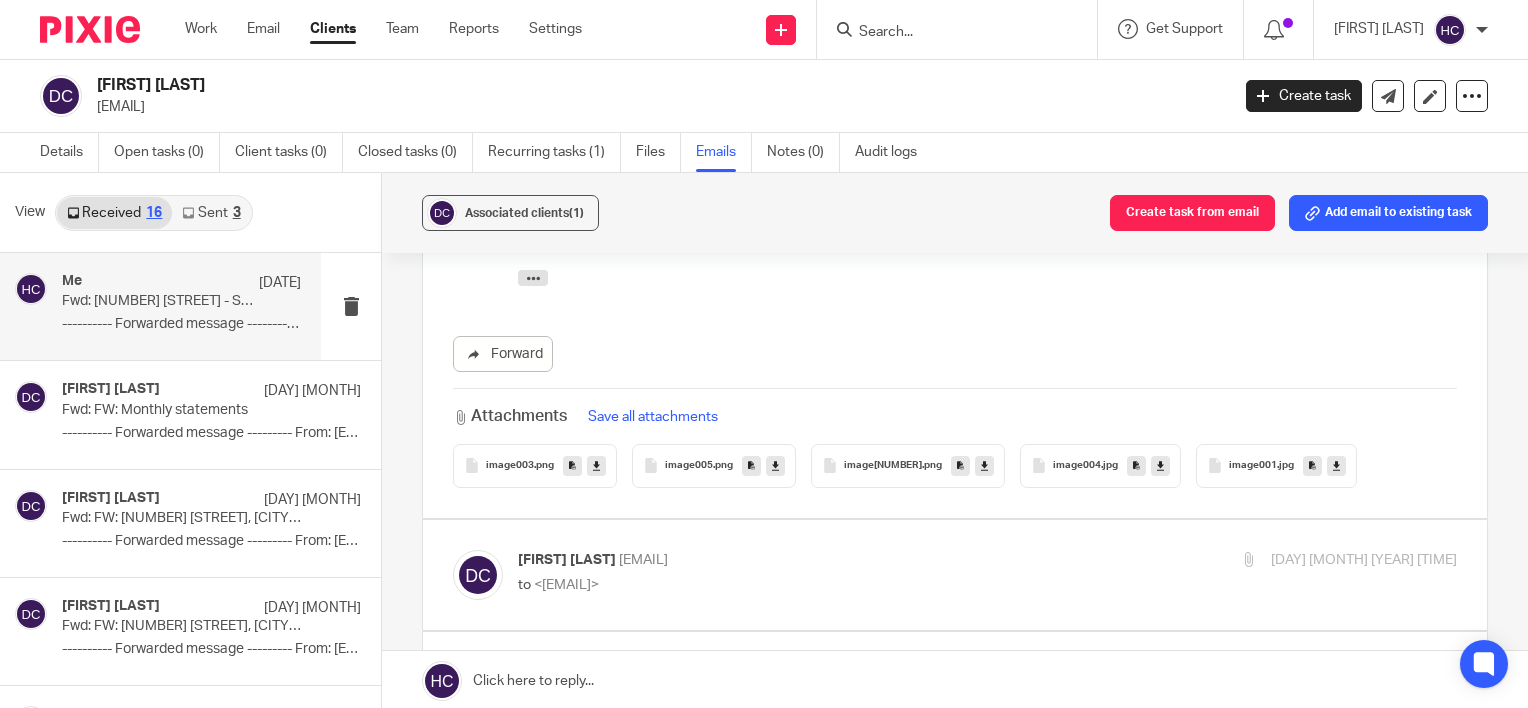 click at bounding box center (775, 465) 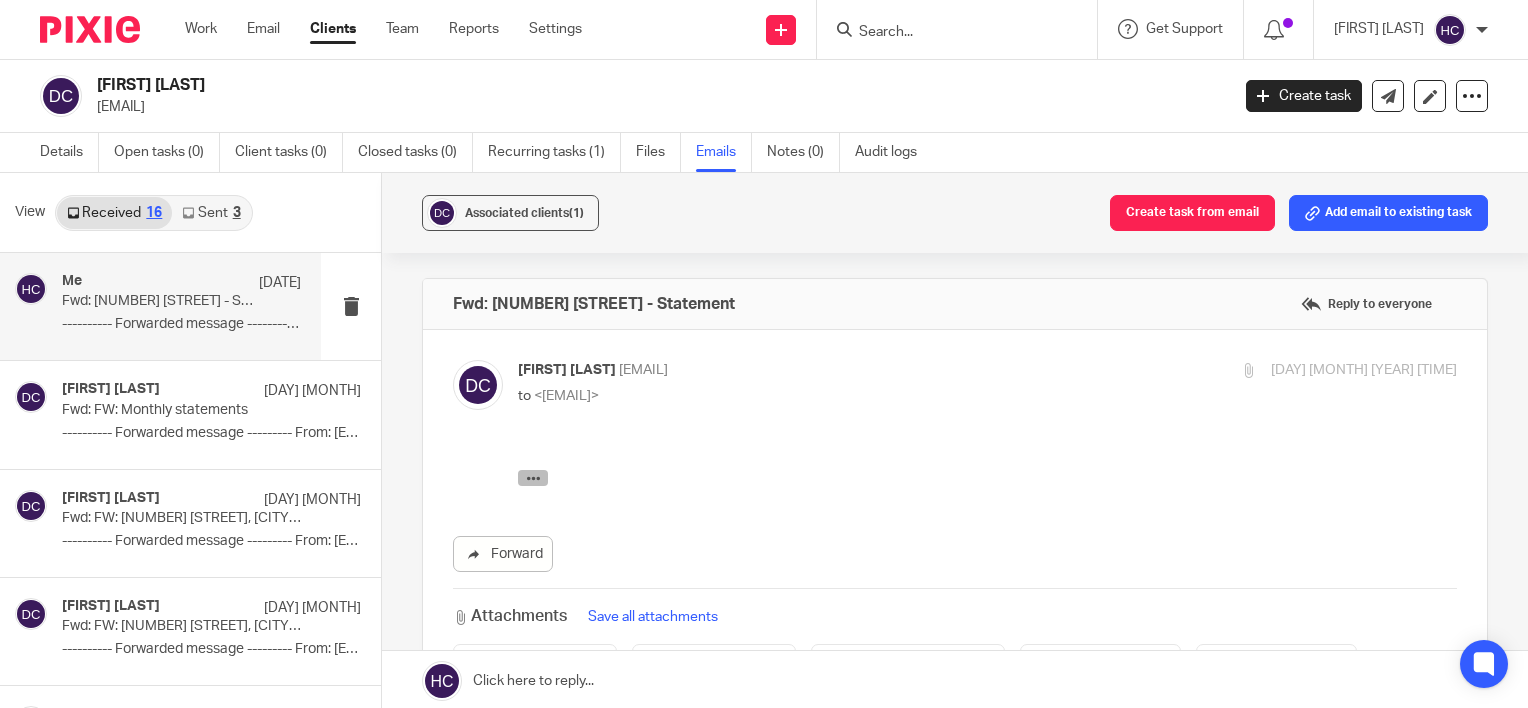 click at bounding box center (533, 478) 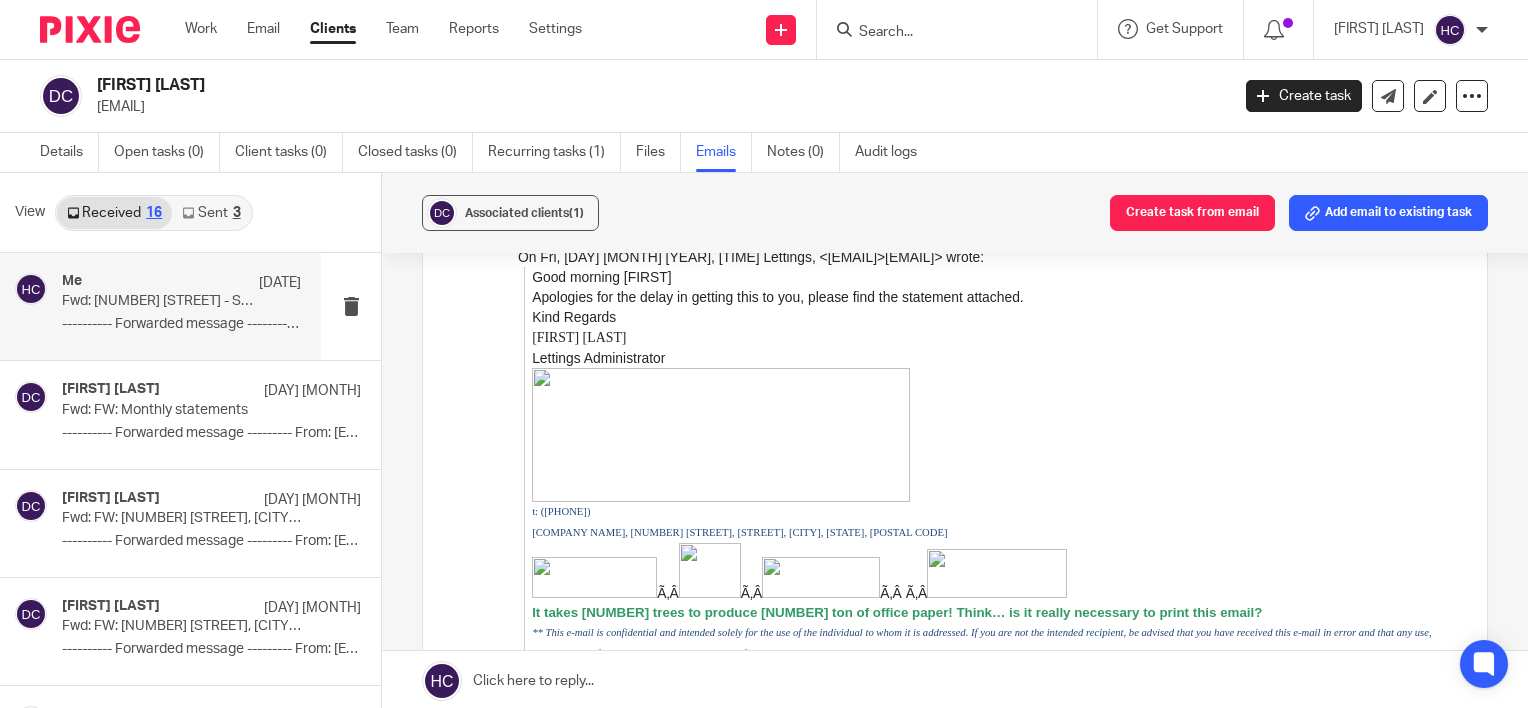 scroll, scrollTop: 439, scrollLeft: 0, axis: vertical 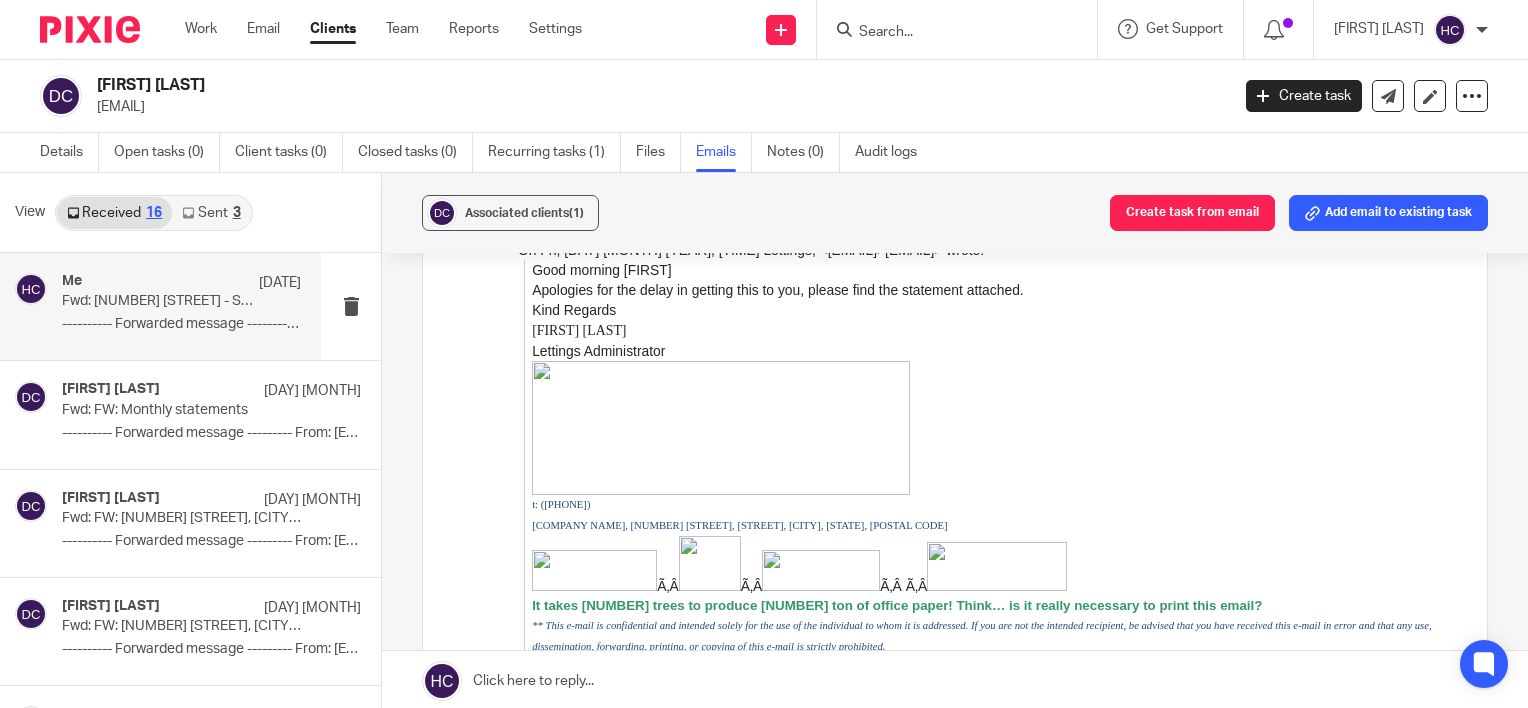 click at bounding box center (721, 428) 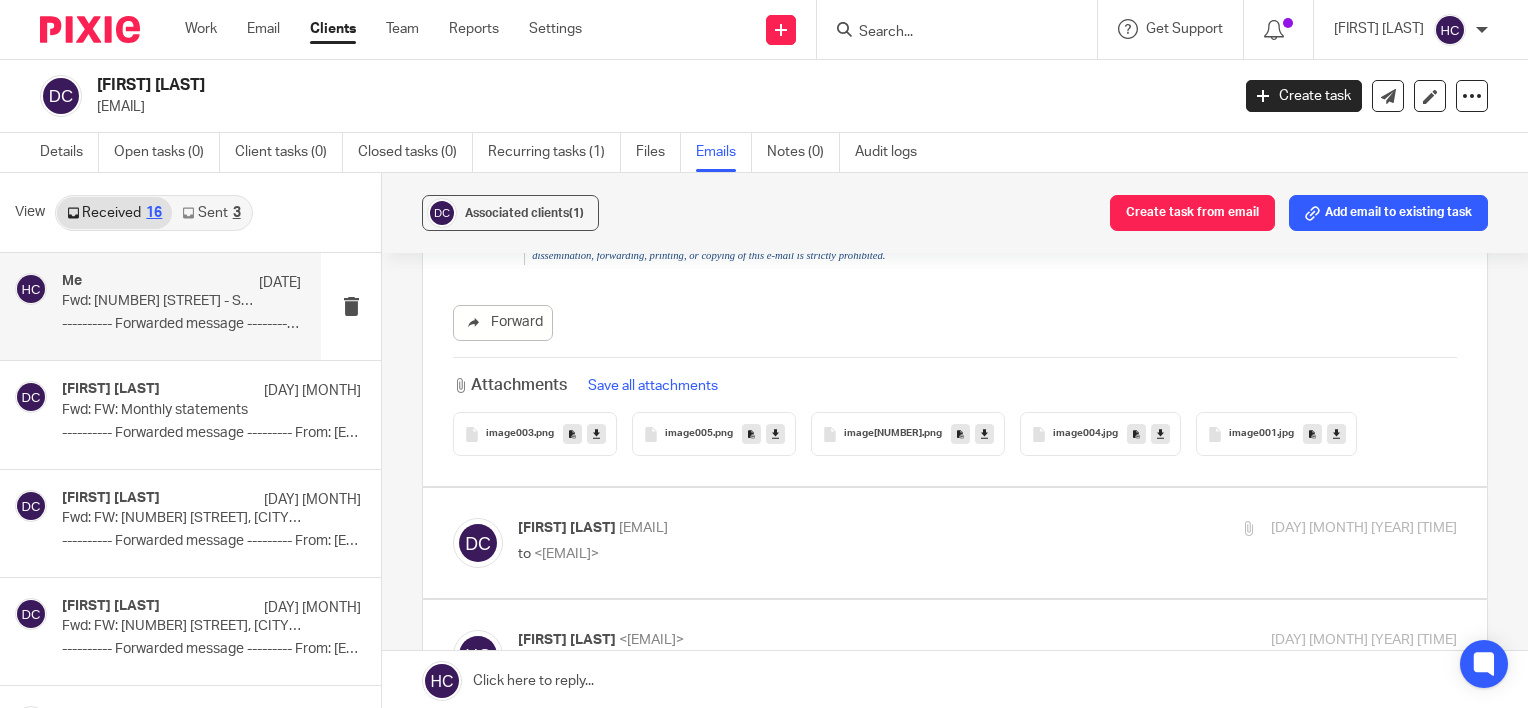 scroll, scrollTop: 831, scrollLeft: 0, axis: vertical 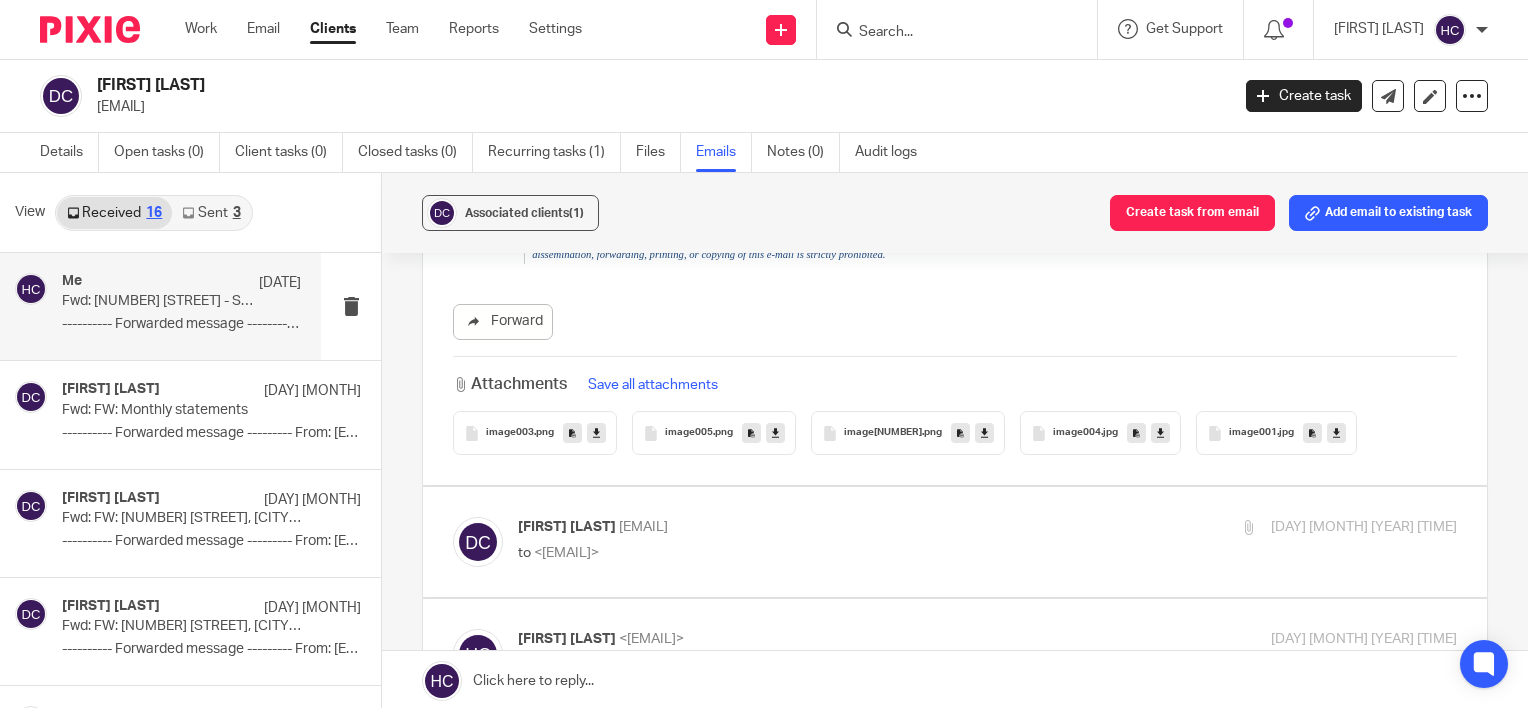 click at bounding box center (1336, 433) 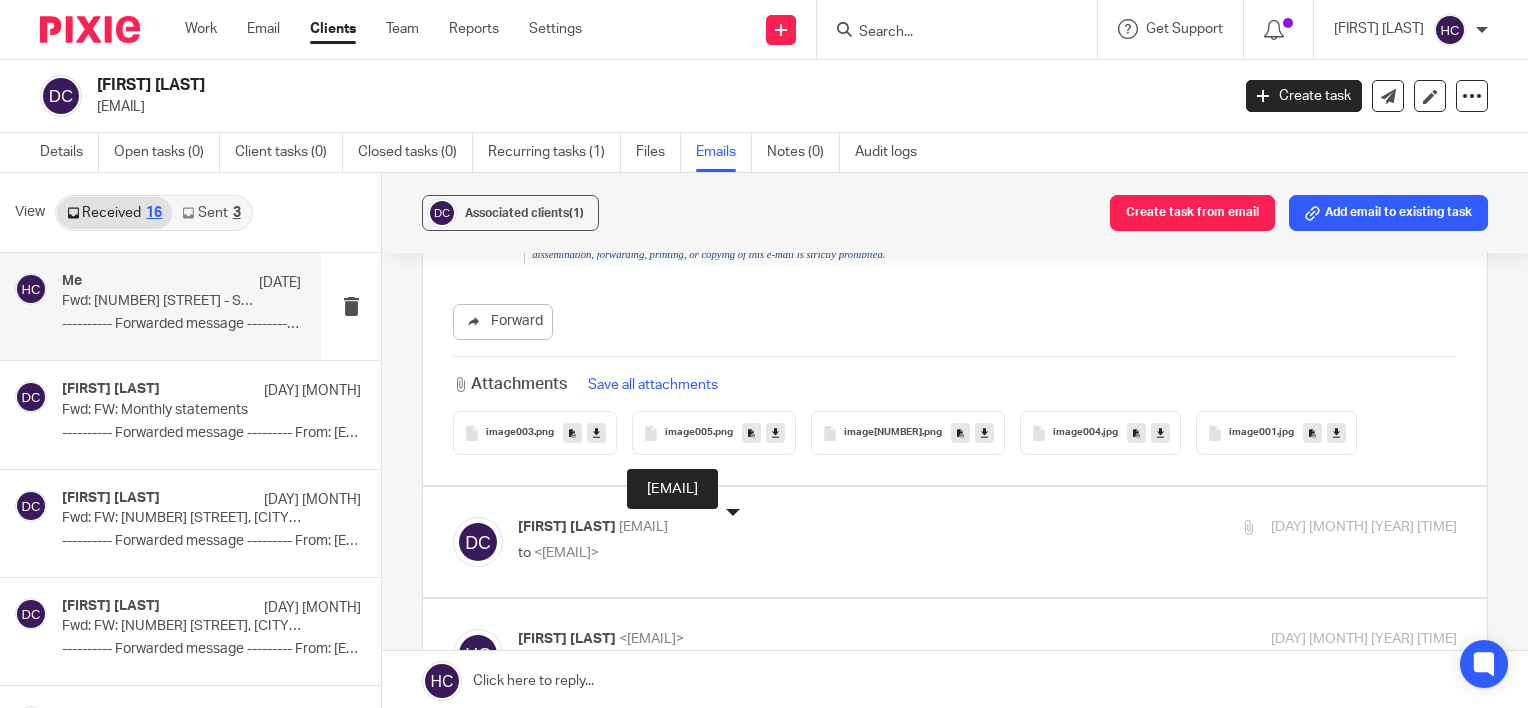 click on "<darren.chatfield01@gmail.com>" at bounding box center [643, 527] 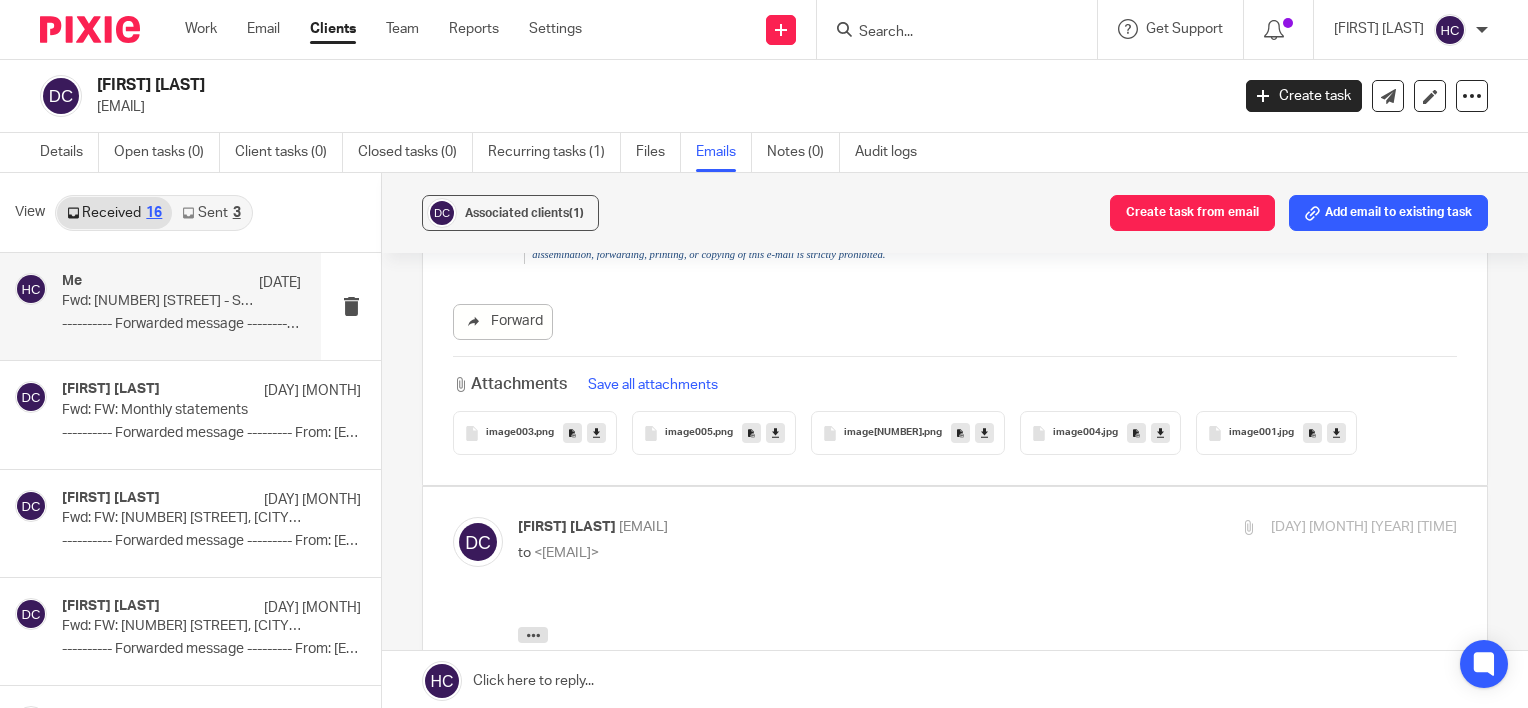 scroll, scrollTop: 0, scrollLeft: 0, axis: both 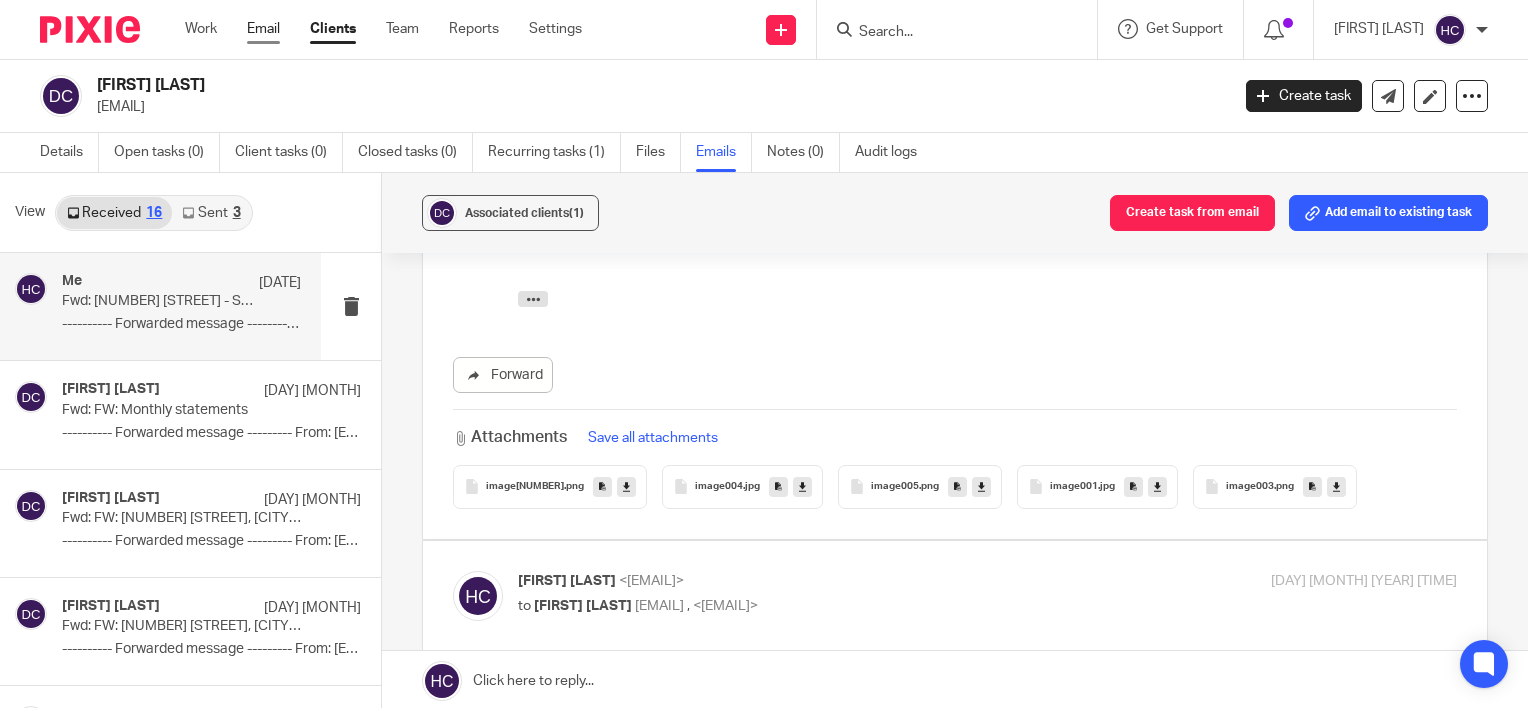 click on "Email" at bounding box center (263, 29) 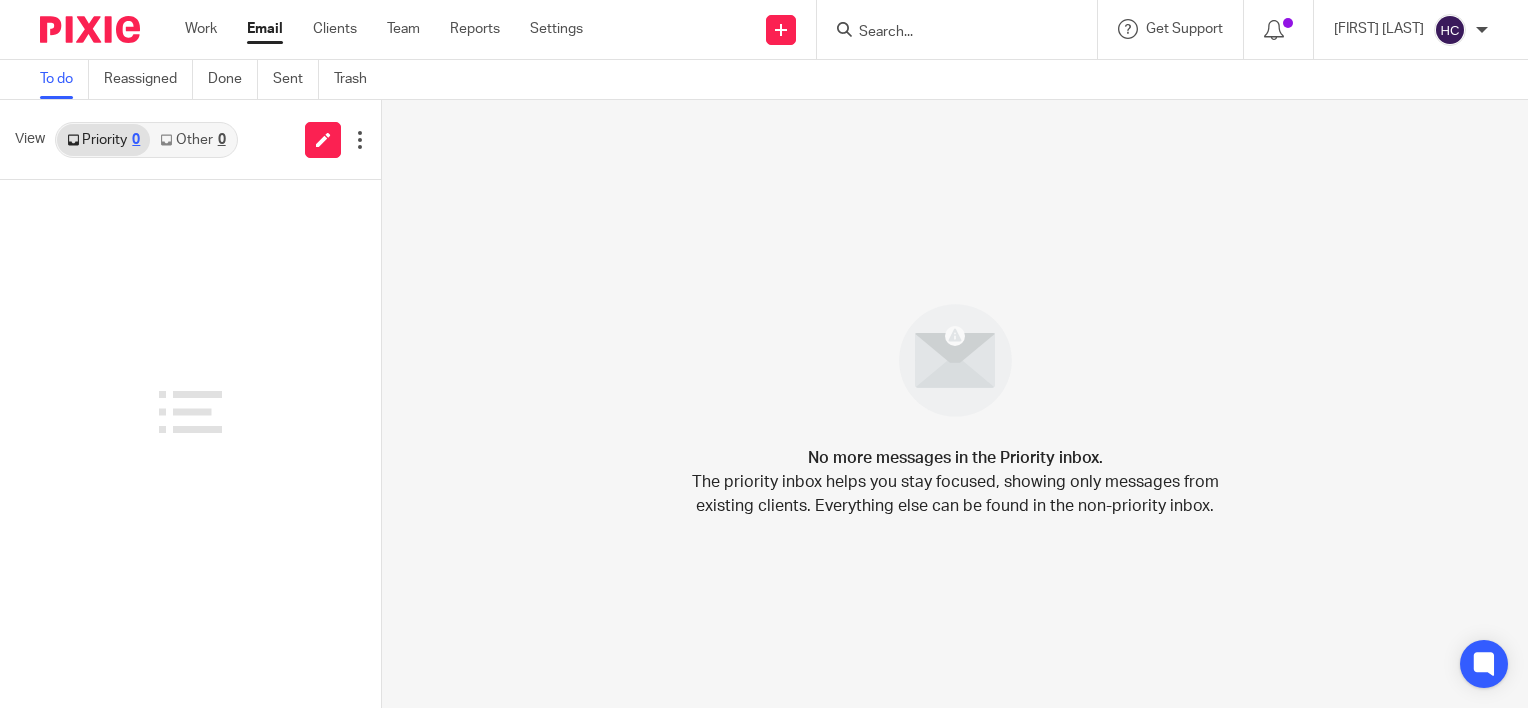 scroll, scrollTop: 0, scrollLeft: 0, axis: both 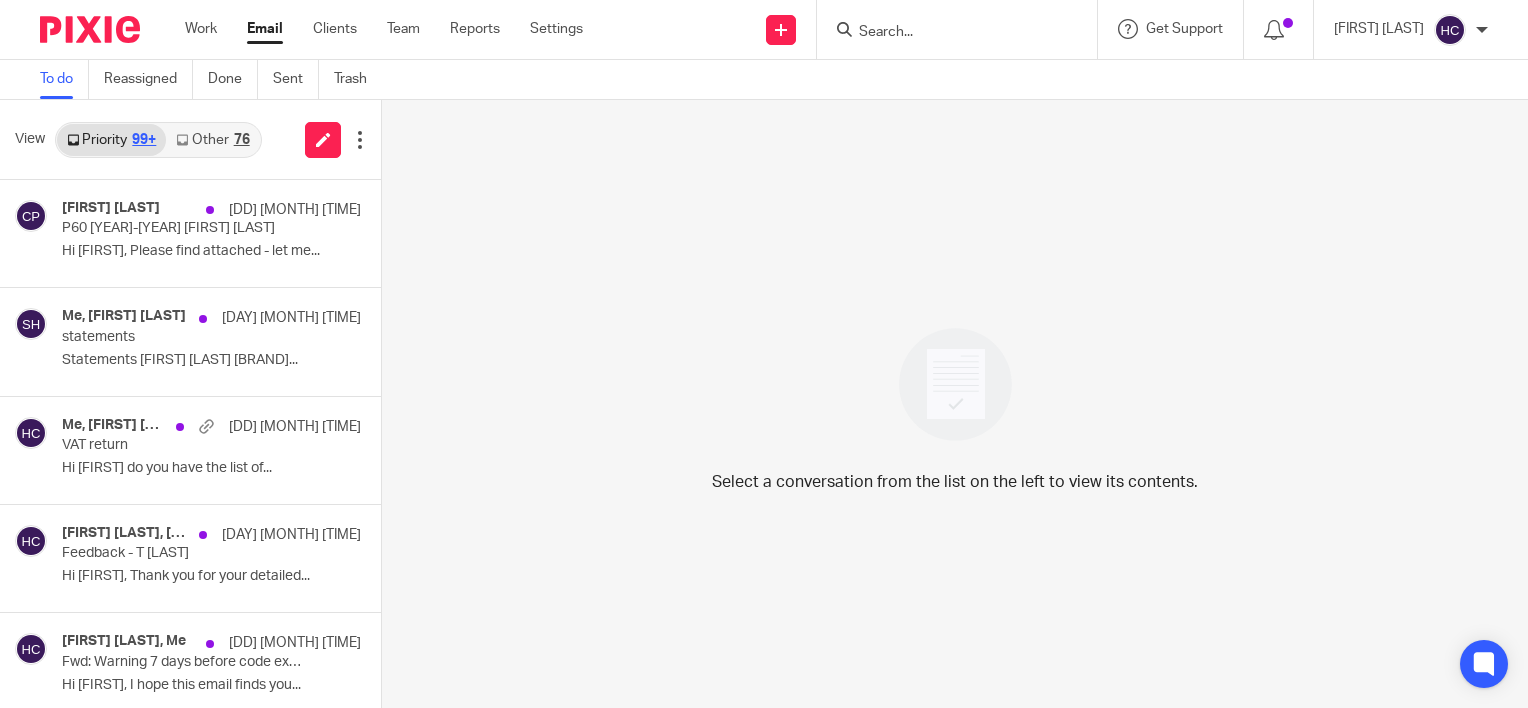 click on "Other
[NUMBER]" at bounding box center (212, 140) 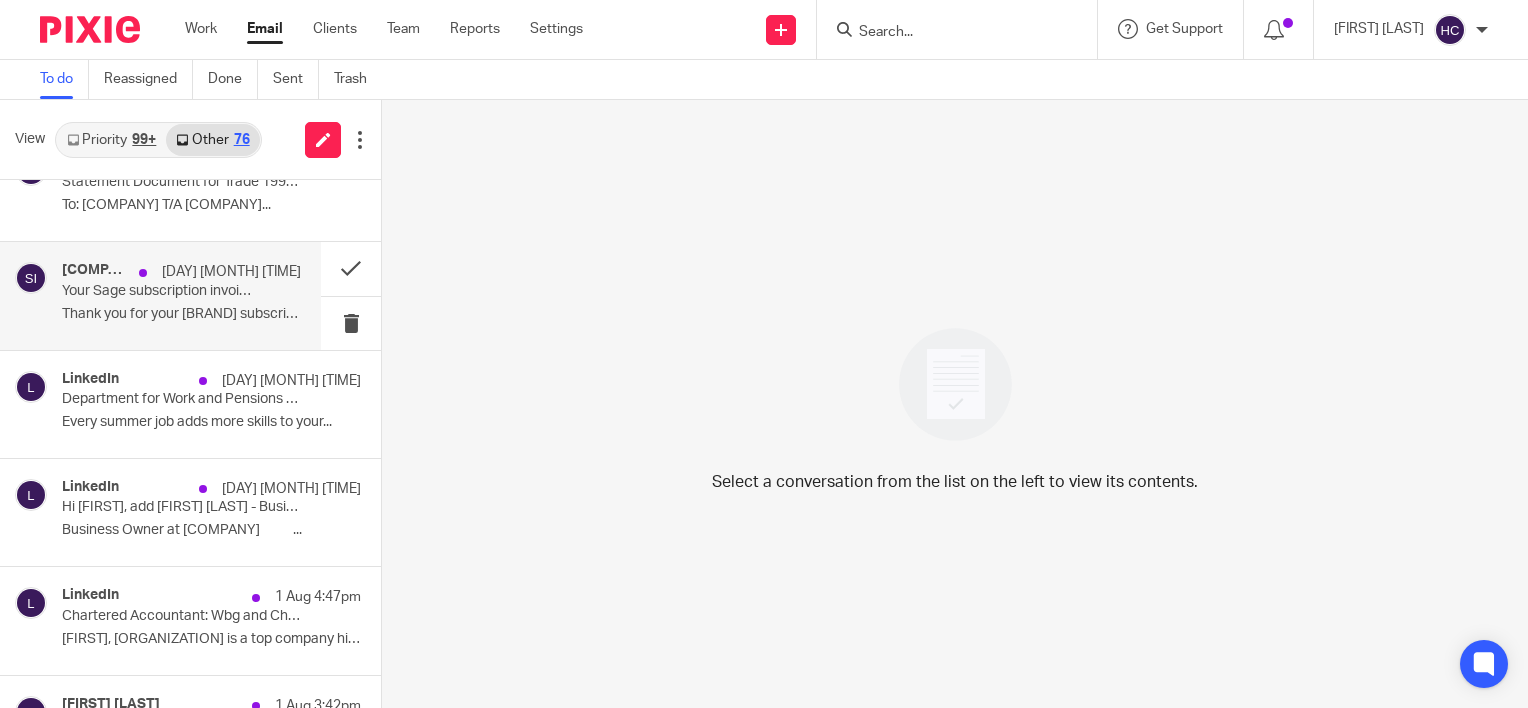 scroll, scrollTop: 48, scrollLeft: 0, axis: vertical 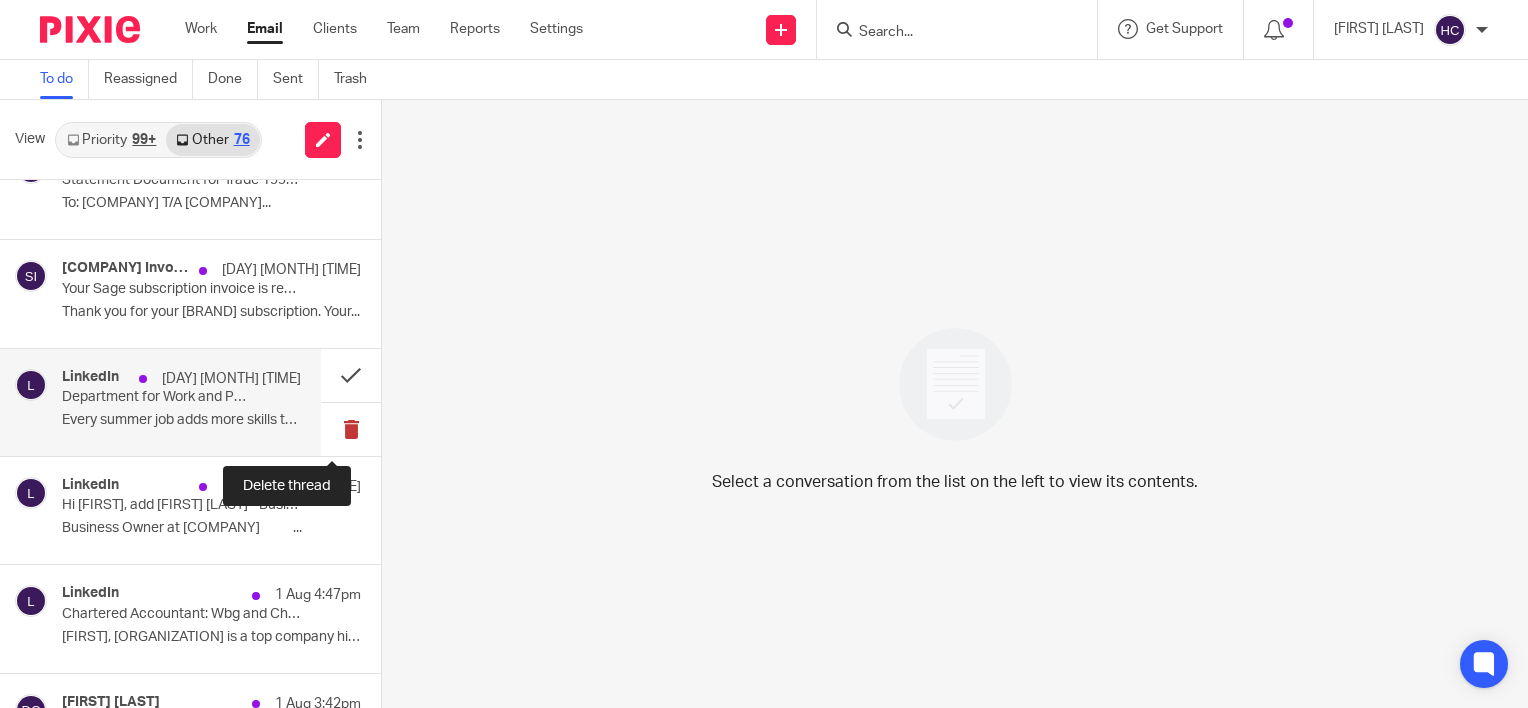 click at bounding box center (351, 429) 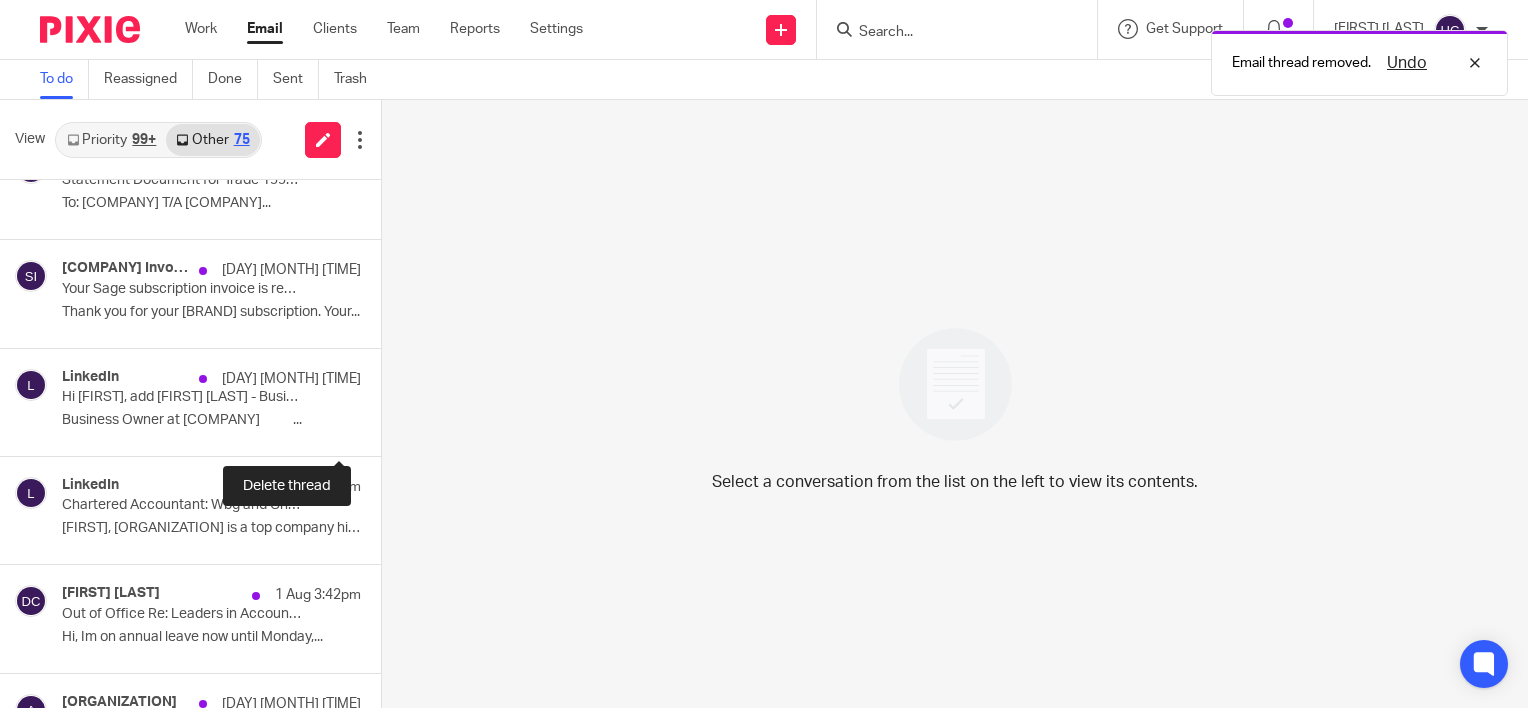 click at bounding box center [389, 429] 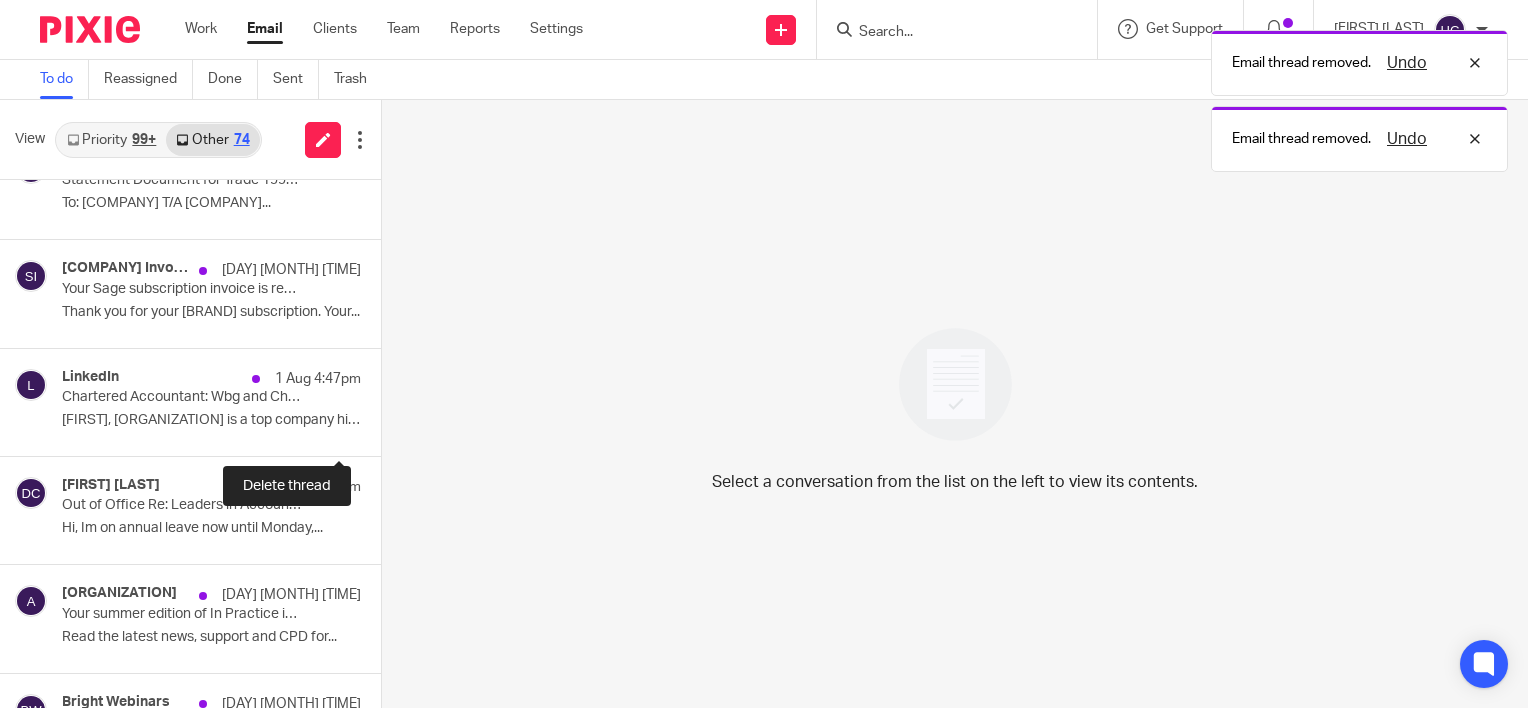 click at bounding box center [389, 429] 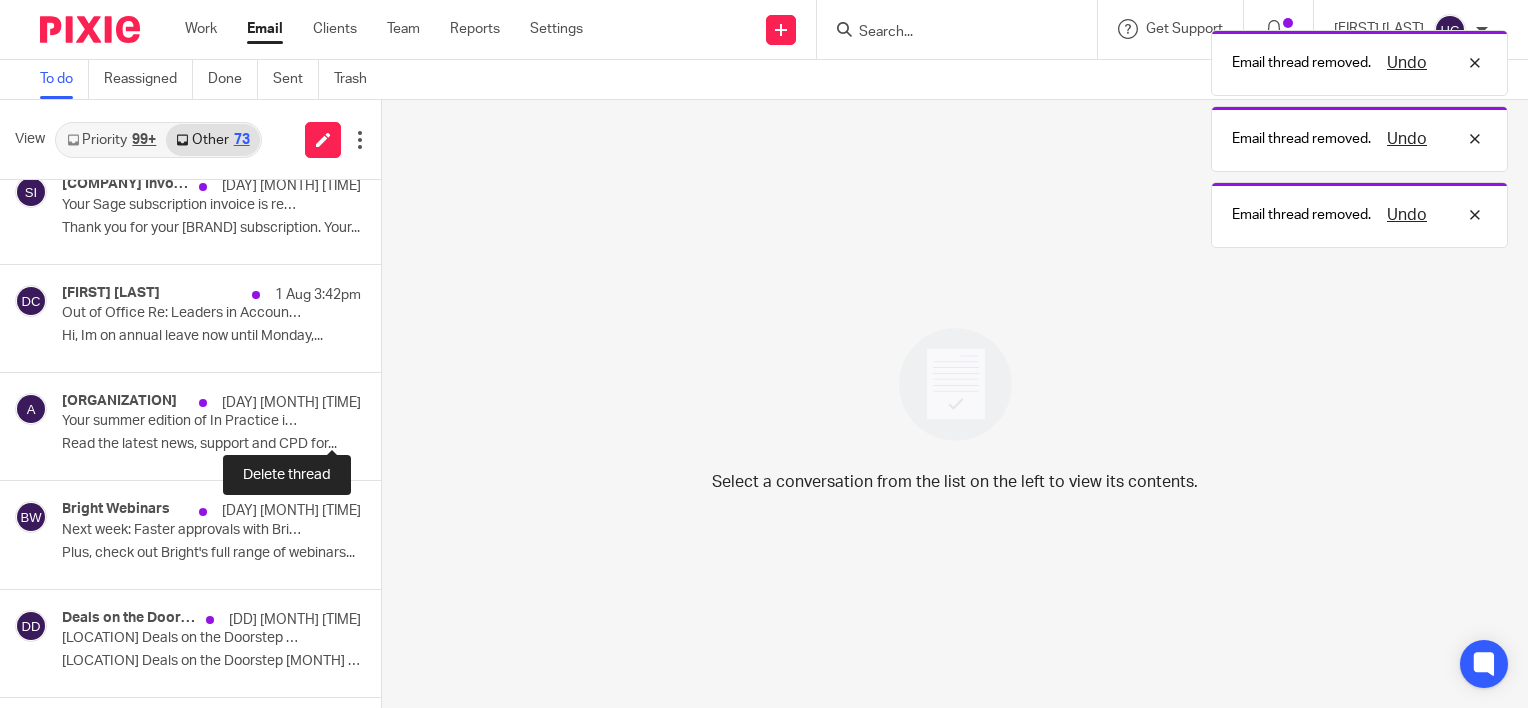 scroll, scrollTop: 220, scrollLeft: 0, axis: vertical 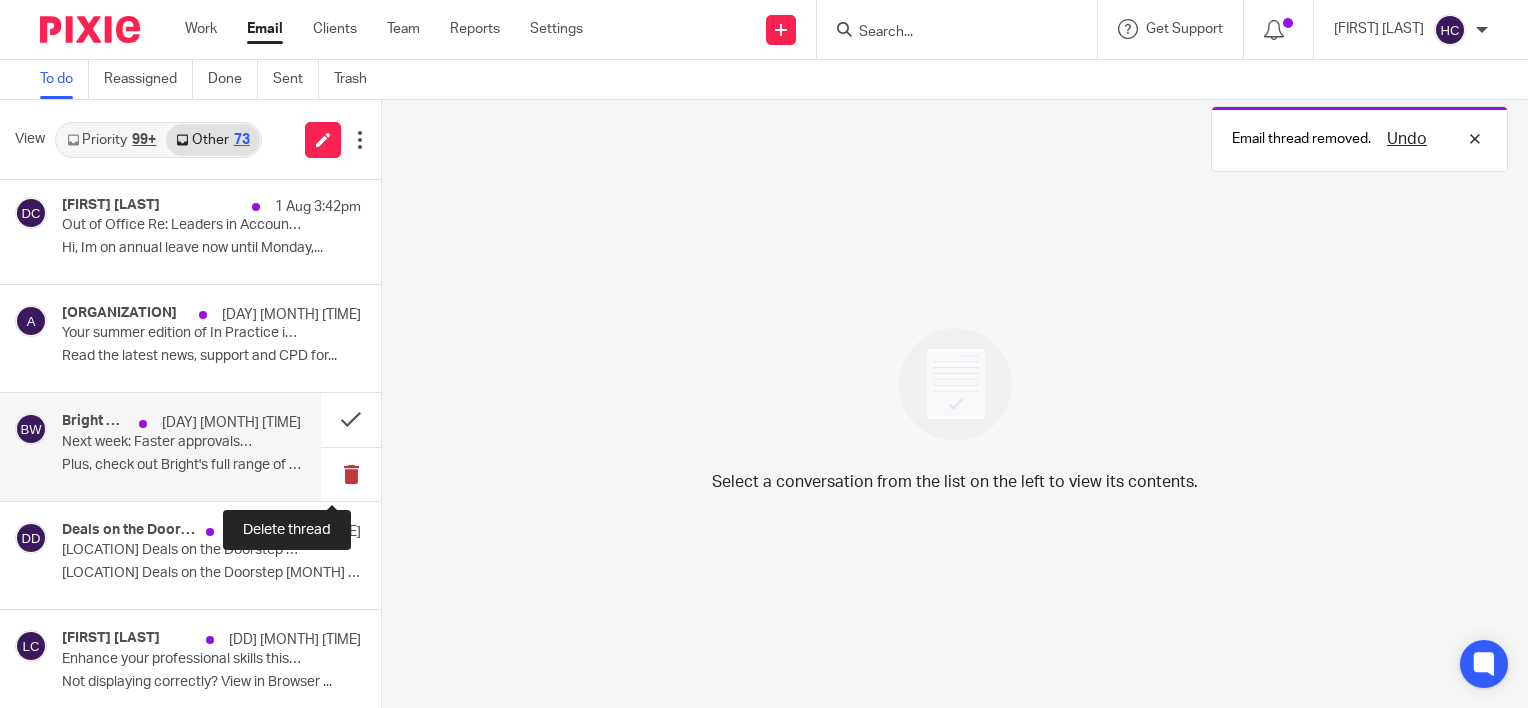 click at bounding box center (351, 474) 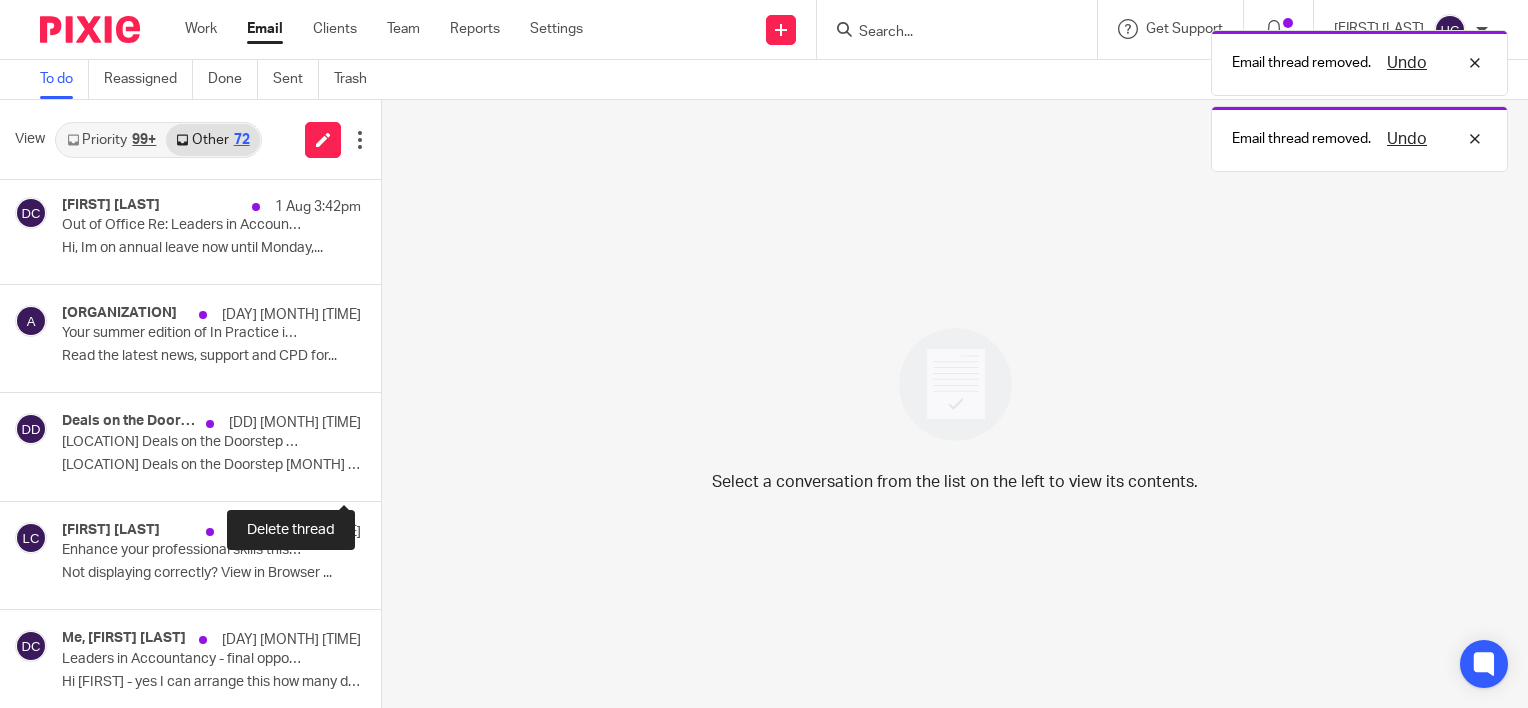 click at bounding box center [389, 474] 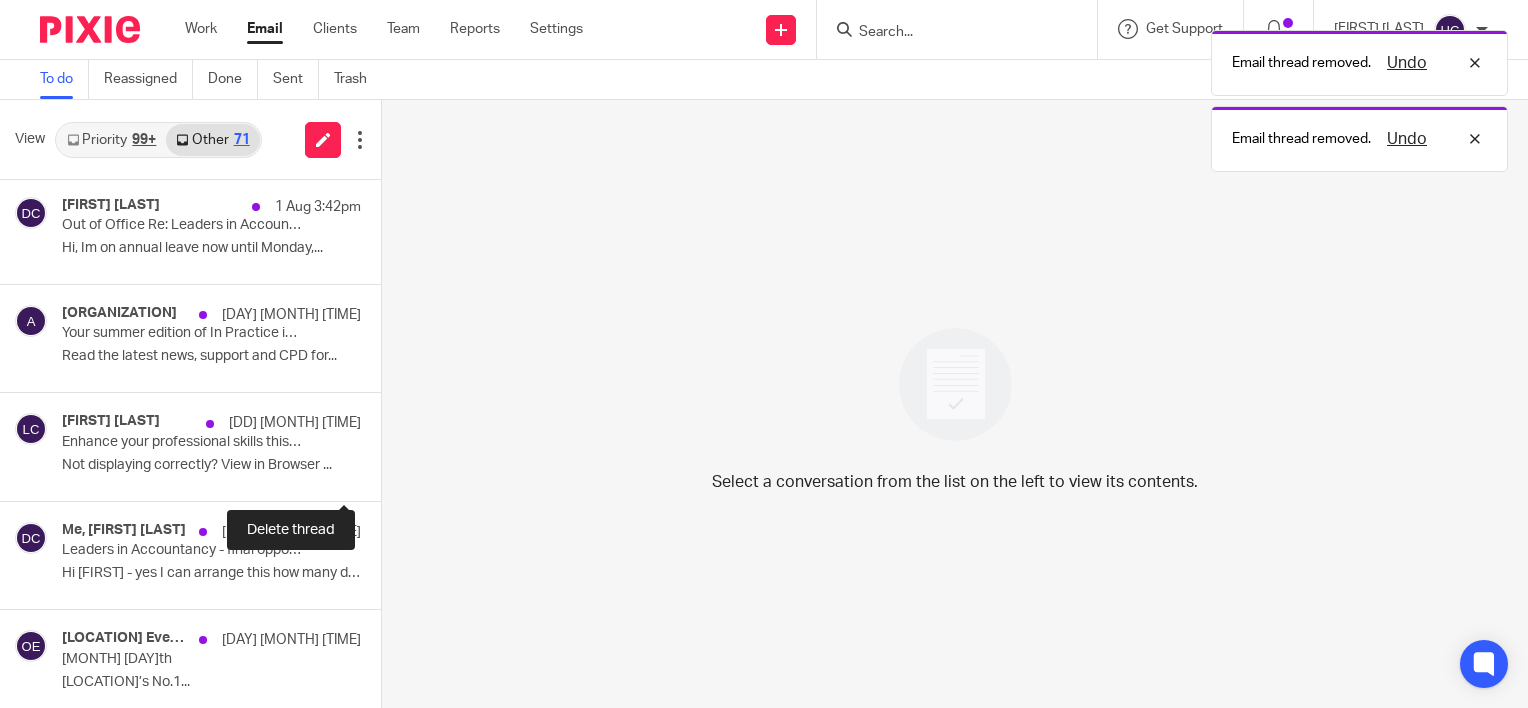 click at bounding box center [389, 474] 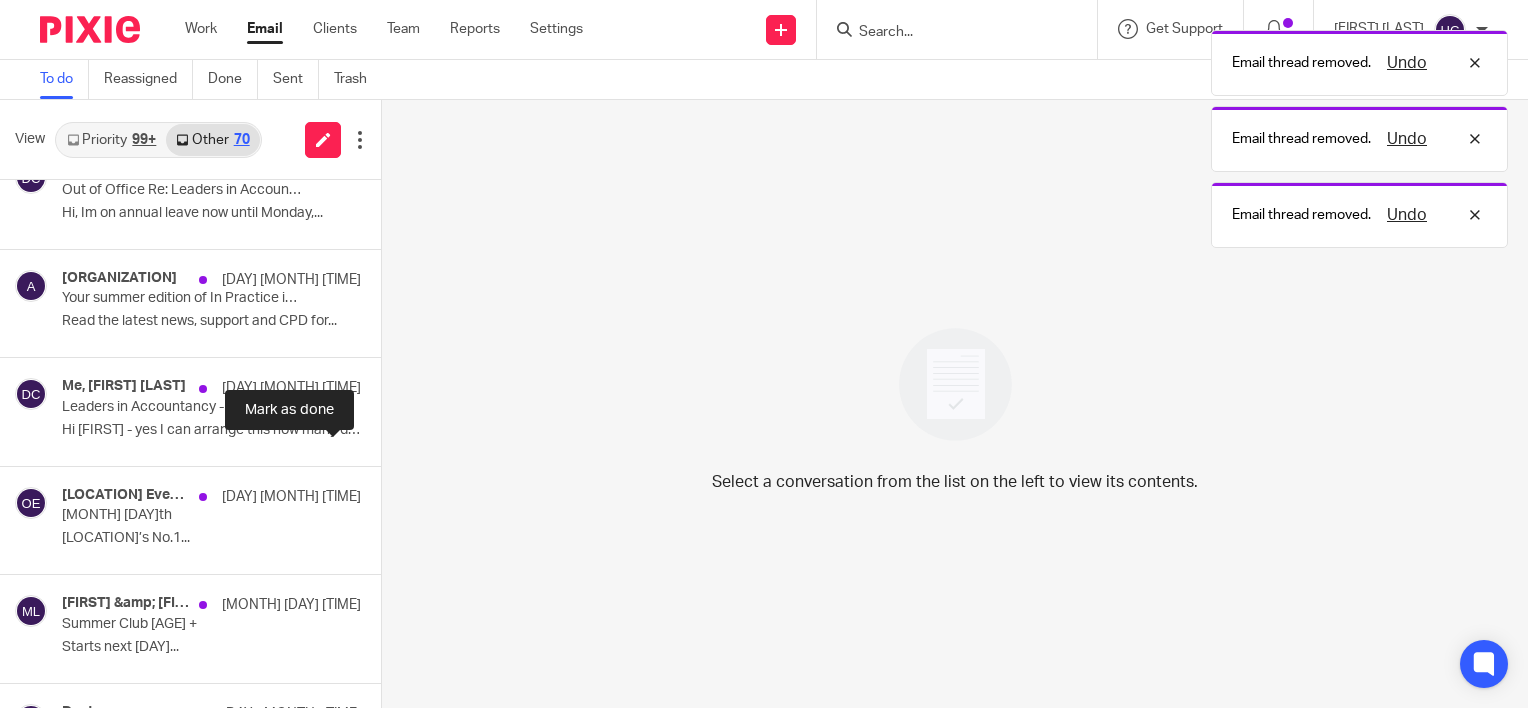 scroll, scrollTop: 284, scrollLeft: 0, axis: vertical 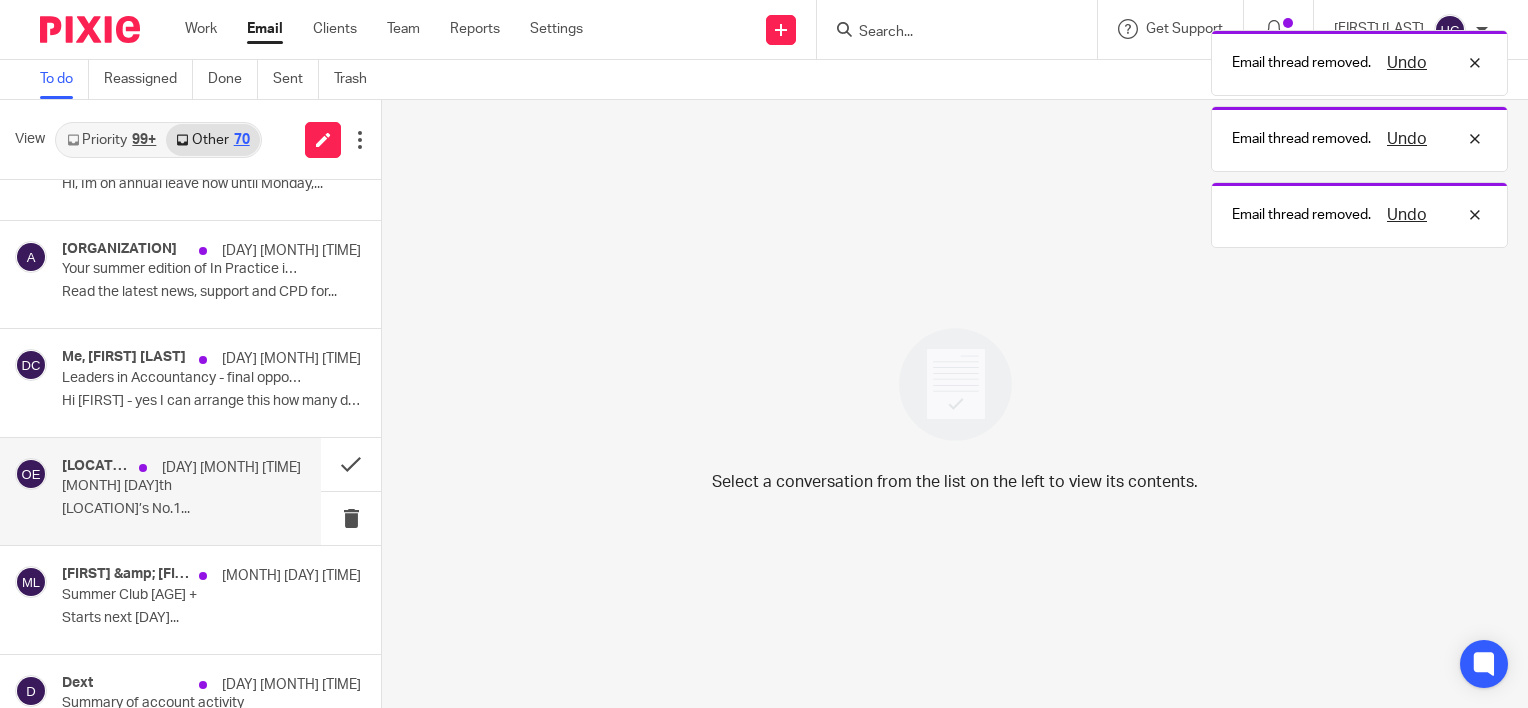 click on "[LOCATION] Events
[DAY] [MONTH] [TIME] [MONTH] [DAY]   [LOCATION]’s No.1..." at bounding box center (181, 491) 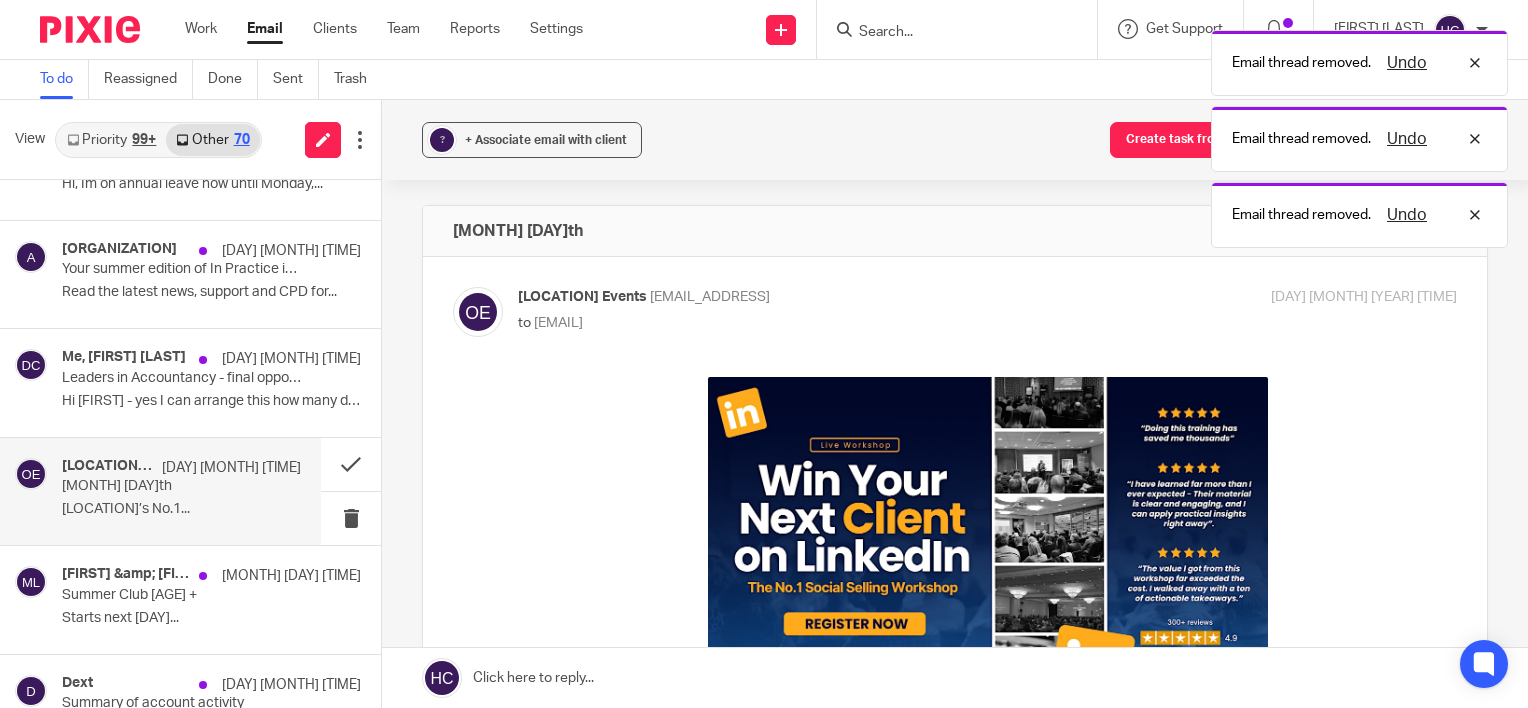 scroll, scrollTop: 0, scrollLeft: 0, axis: both 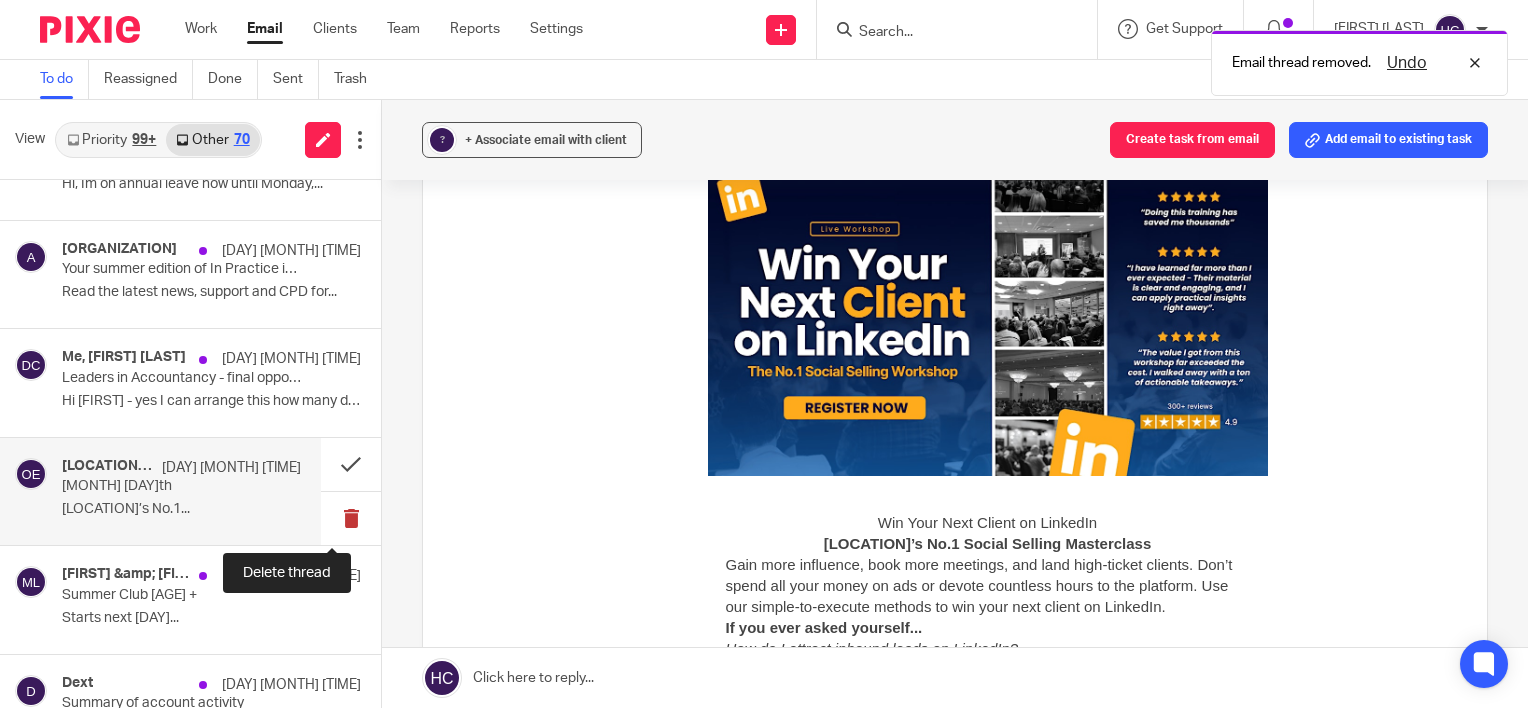 click at bounding box center (351, 518) 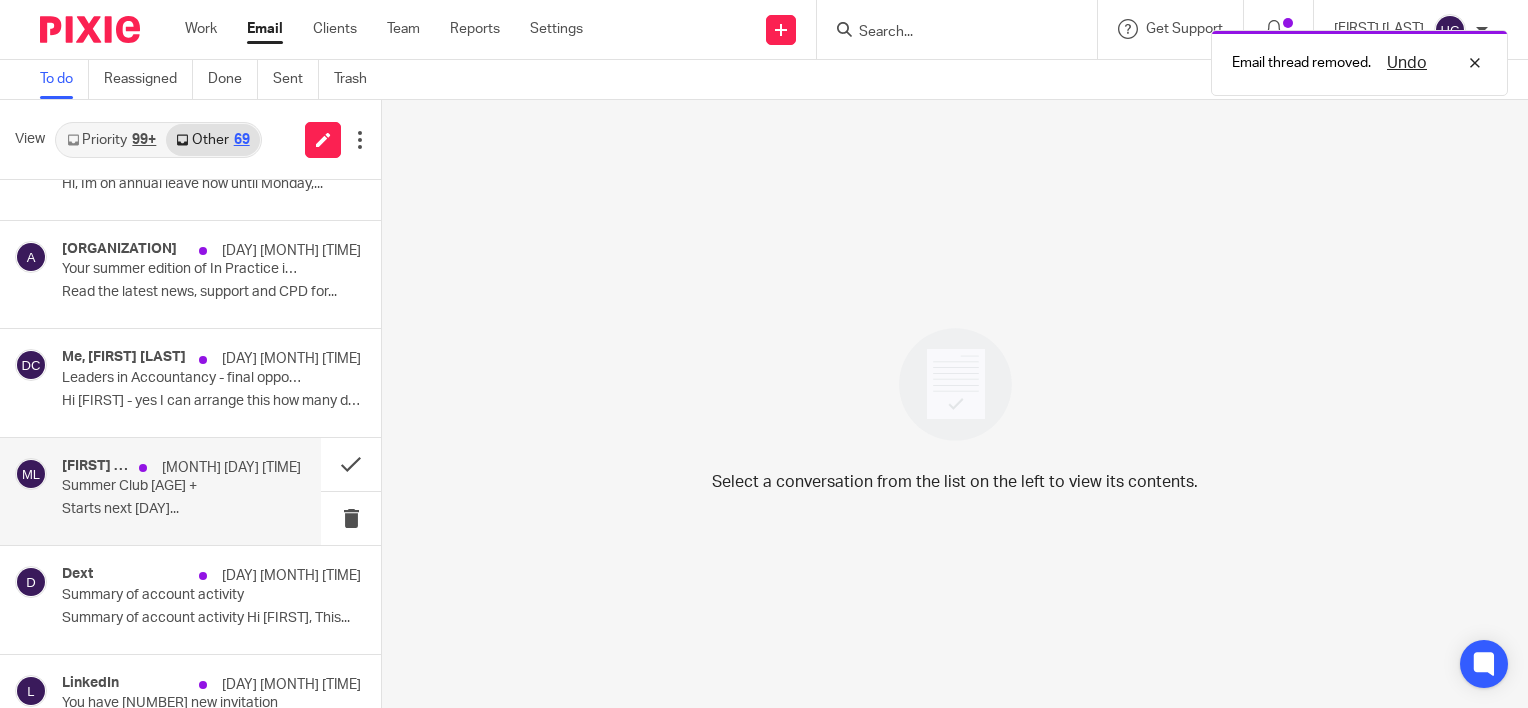 click on "Starts next [DAY]..." at bounding box center (181, 509) 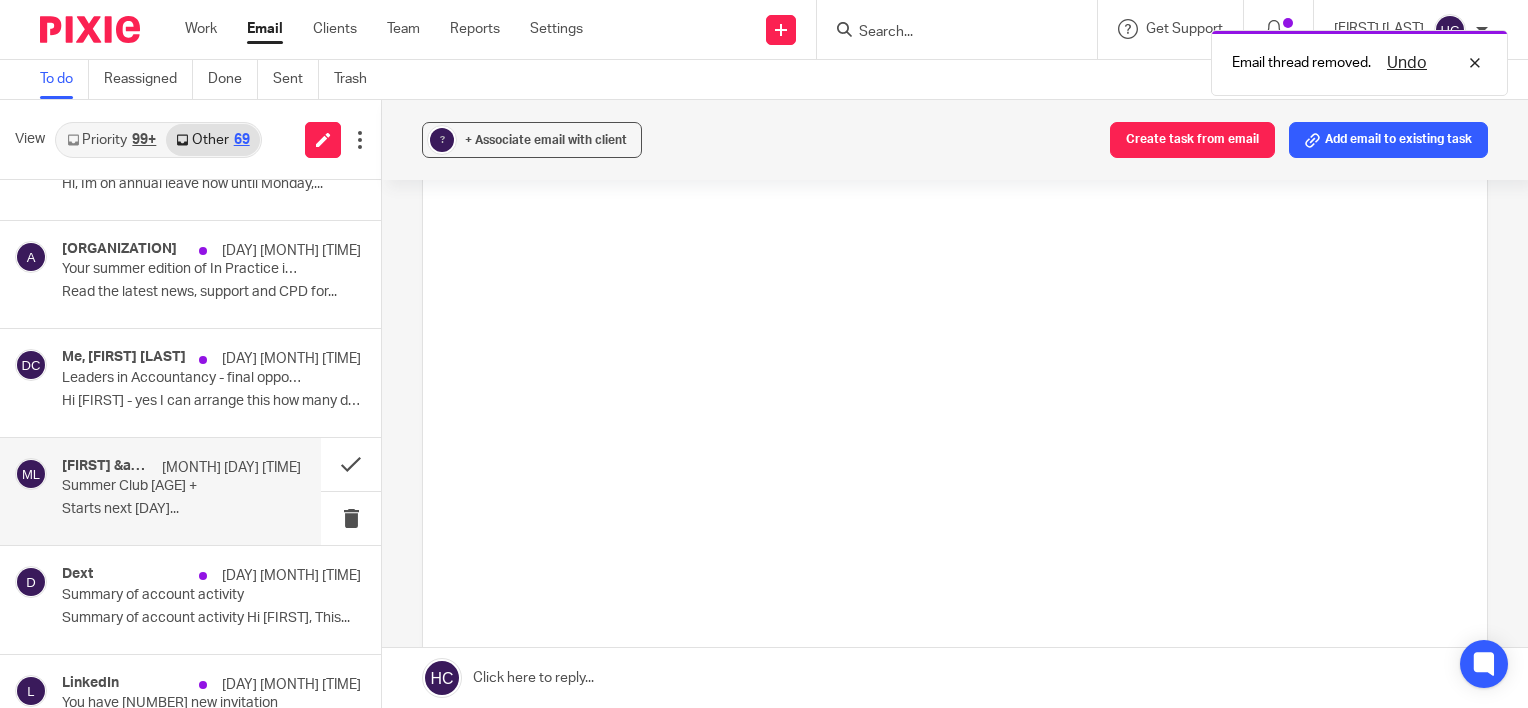 scroll, scrollTop: 0, scrollLeft: 0, axis: both 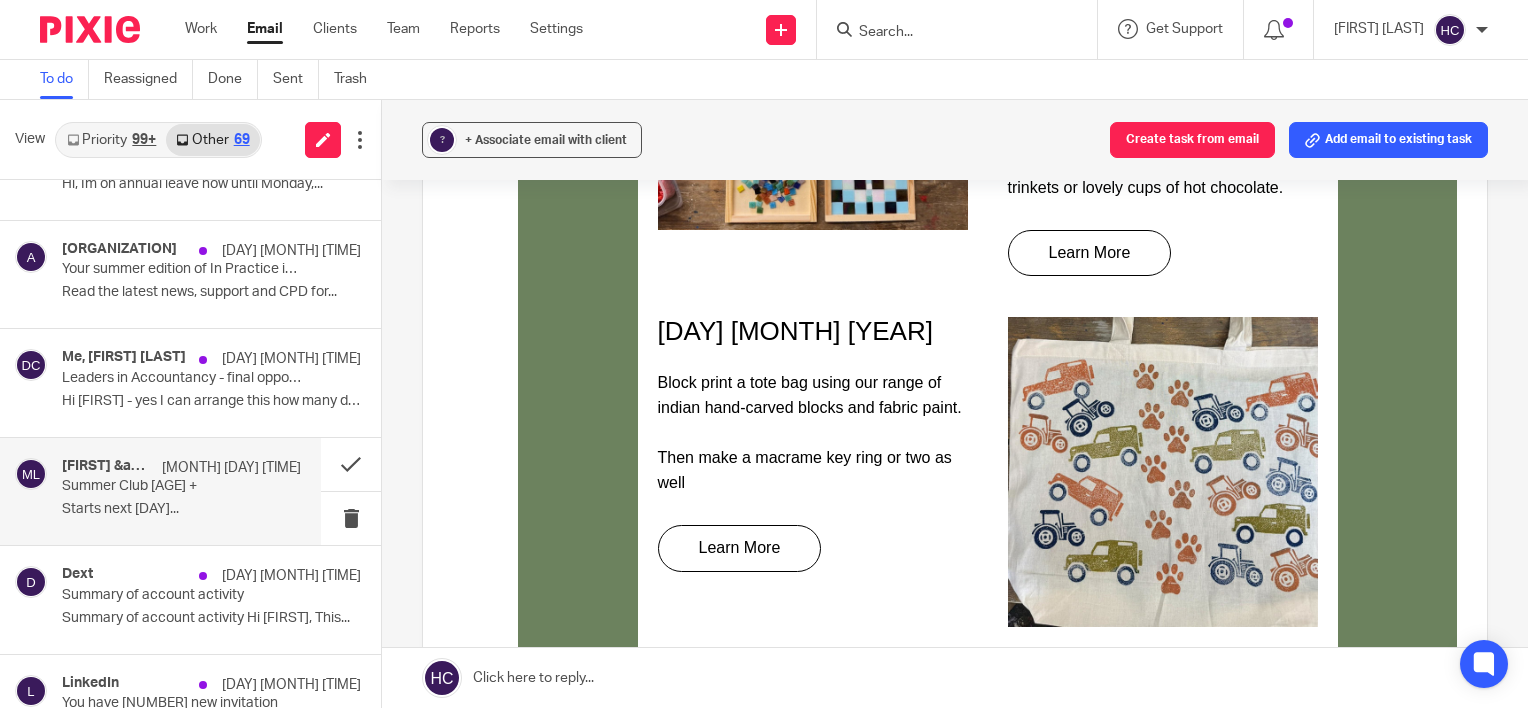 click on "Learn More" at bounding box center [740, 547] 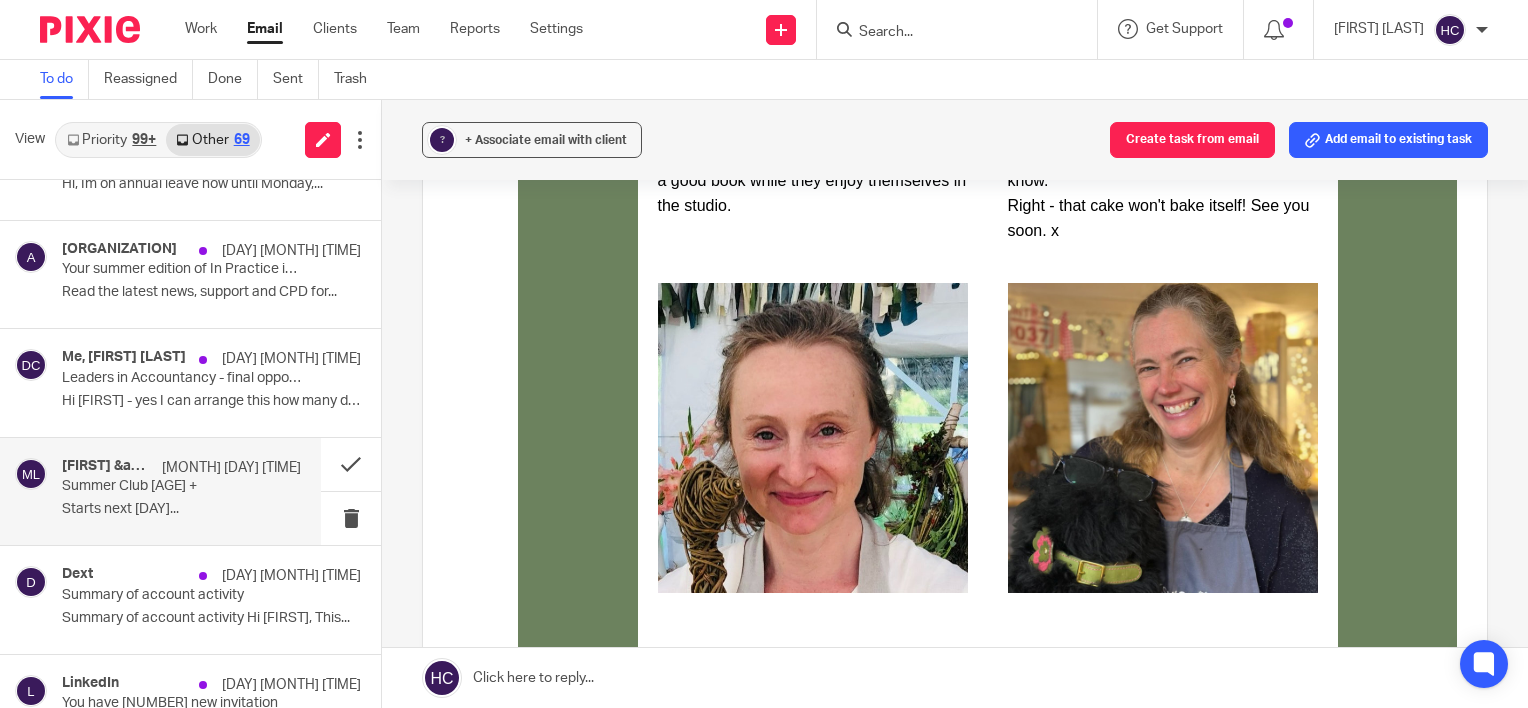 scroll, scrollTop: 2080, scrollLeft: 0, axis: vertical 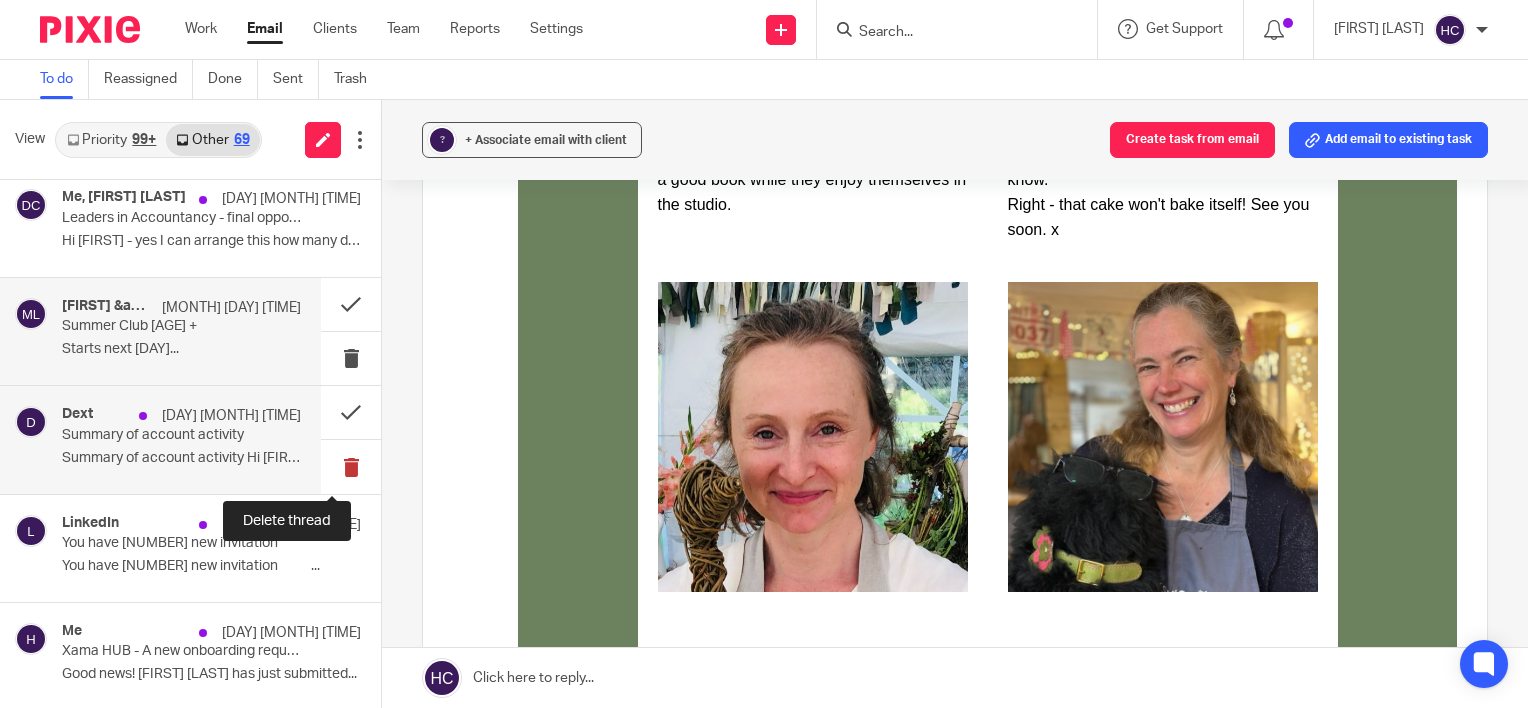 click at bounding box center (351, 466) 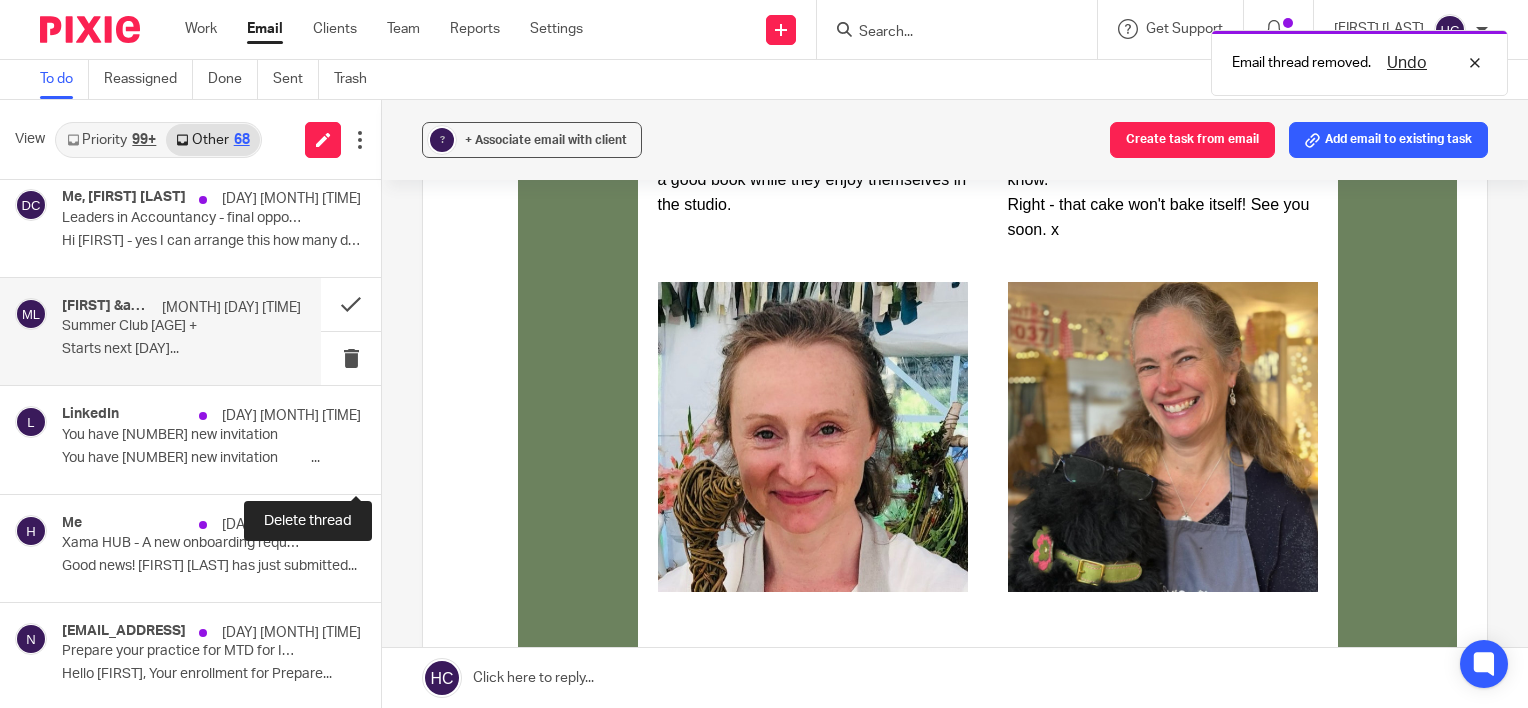 click at bounding box center [389, 466] 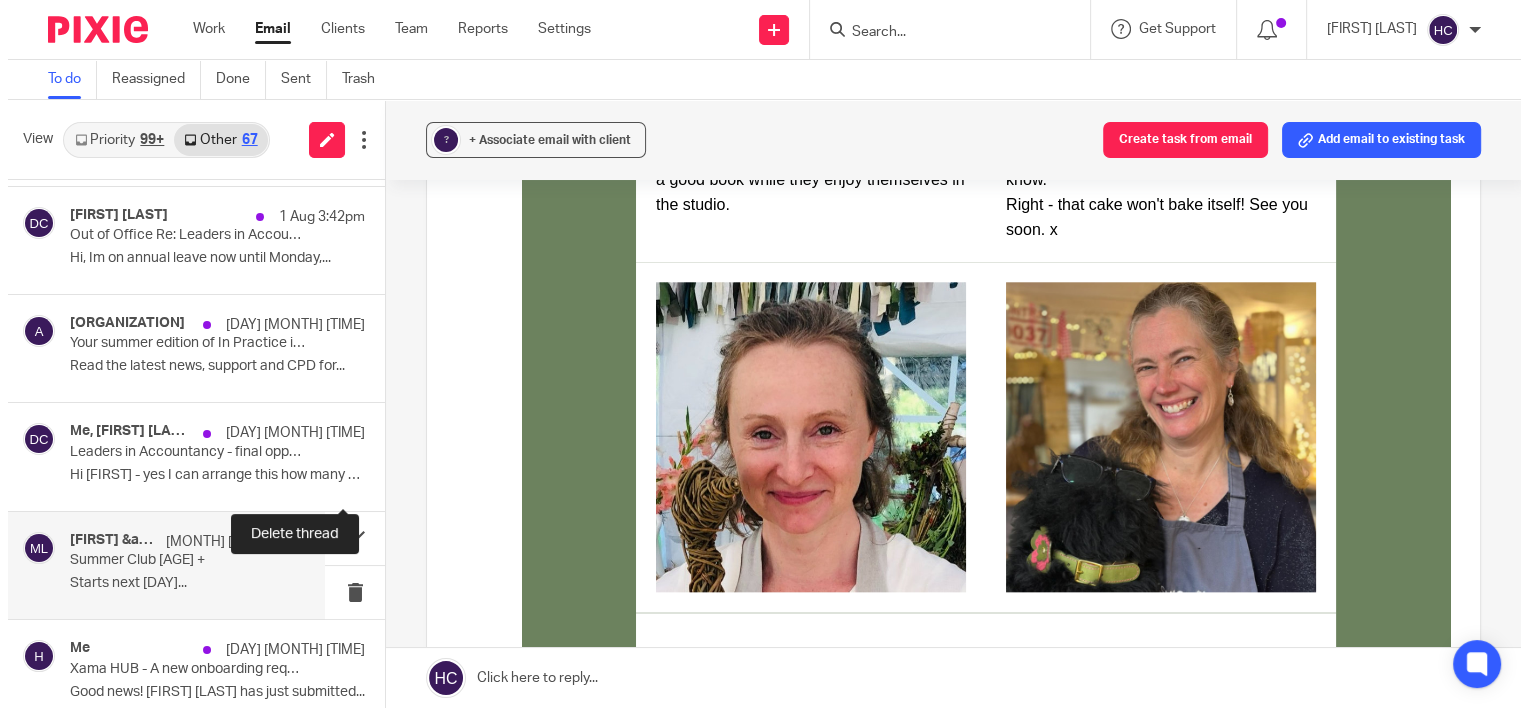 scroll, scrollTop: 0, scrollLeft: 0, axis: both 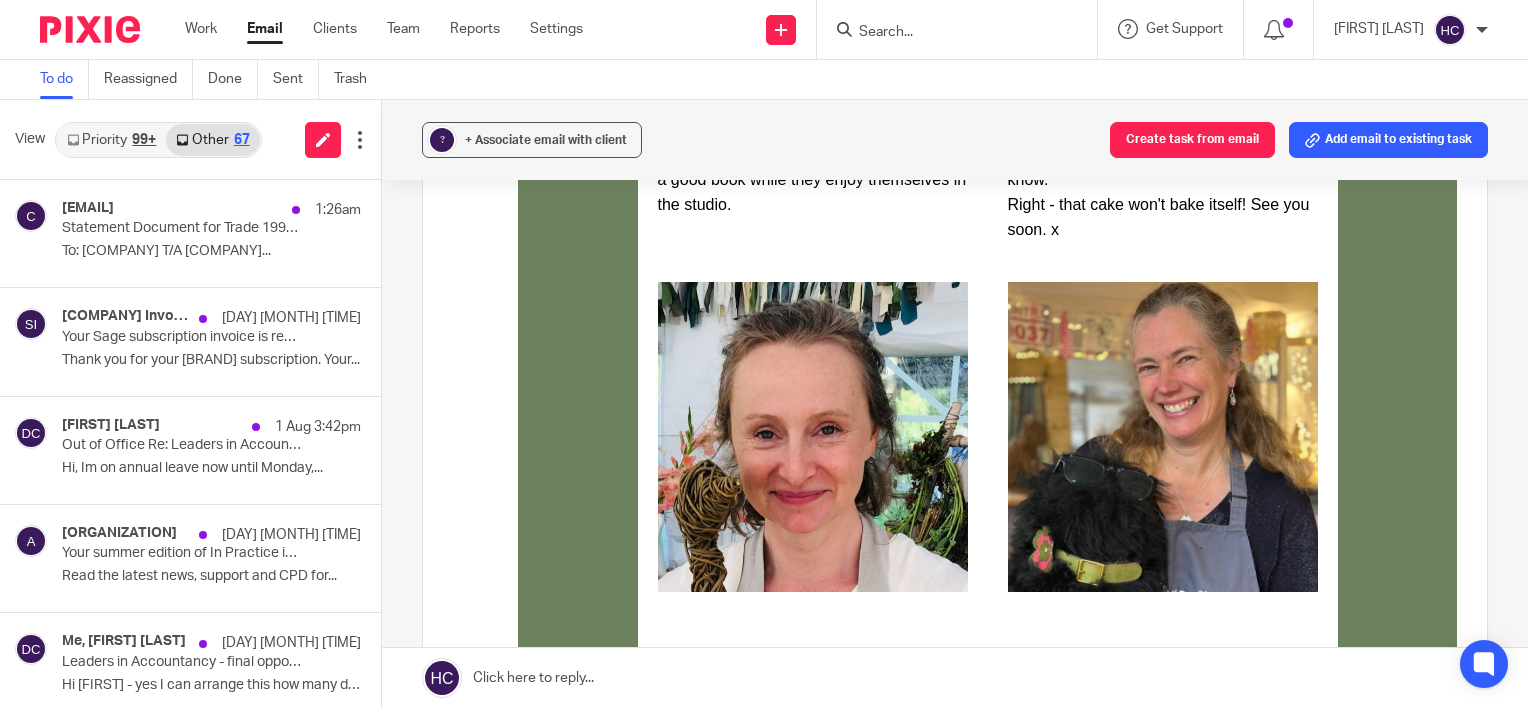 click on "Priority
99+" at bounding box center [111, 140] 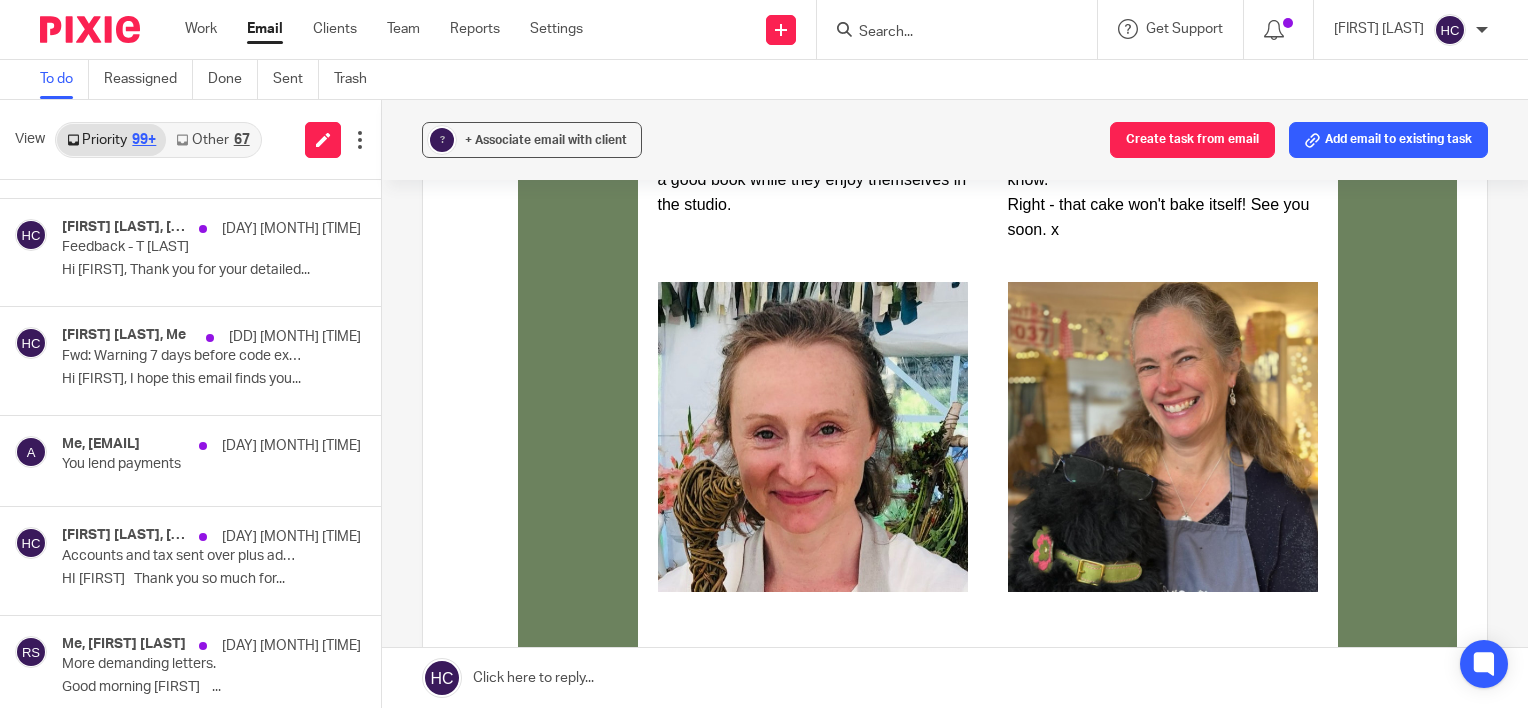 scroll, scrollTop: 307, scrollLeft: 0, axis: vertical 